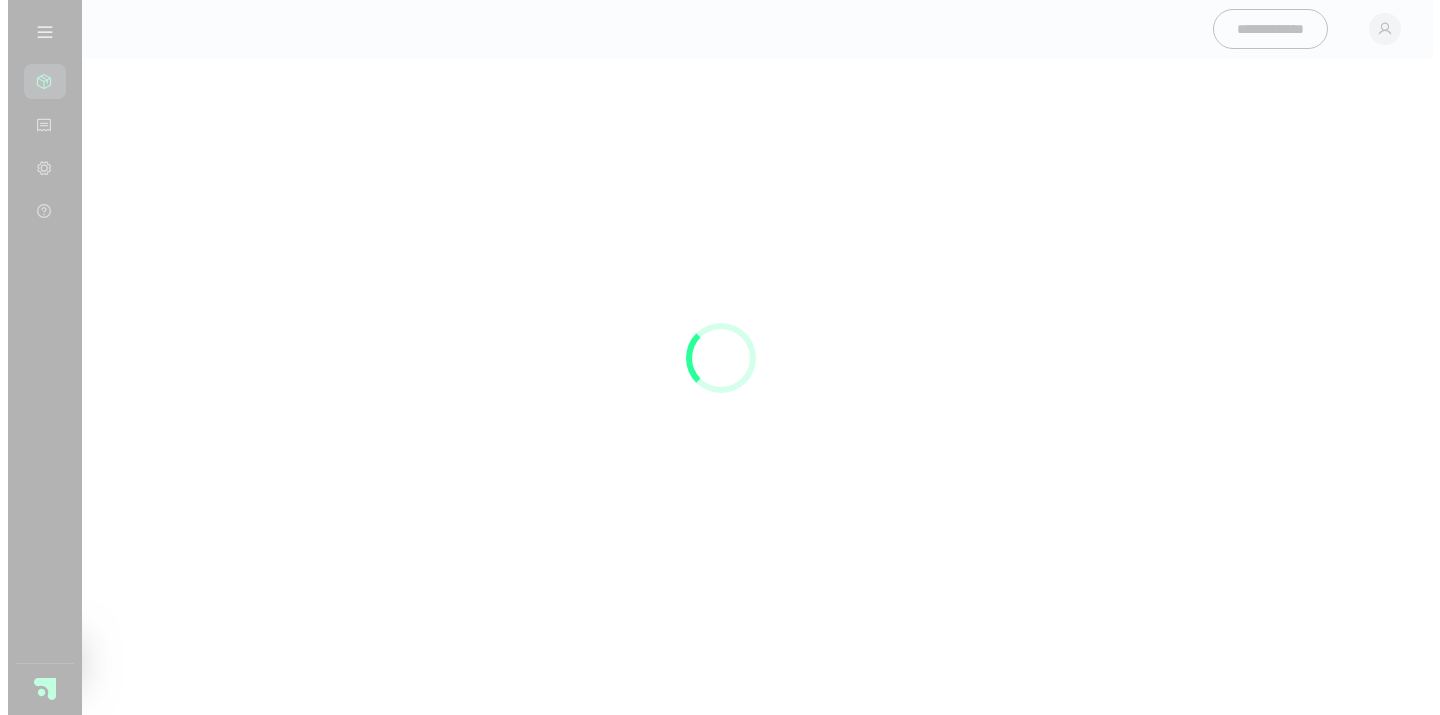 scroll, scrollTop: 0, scrollLeft: 0, axis: both 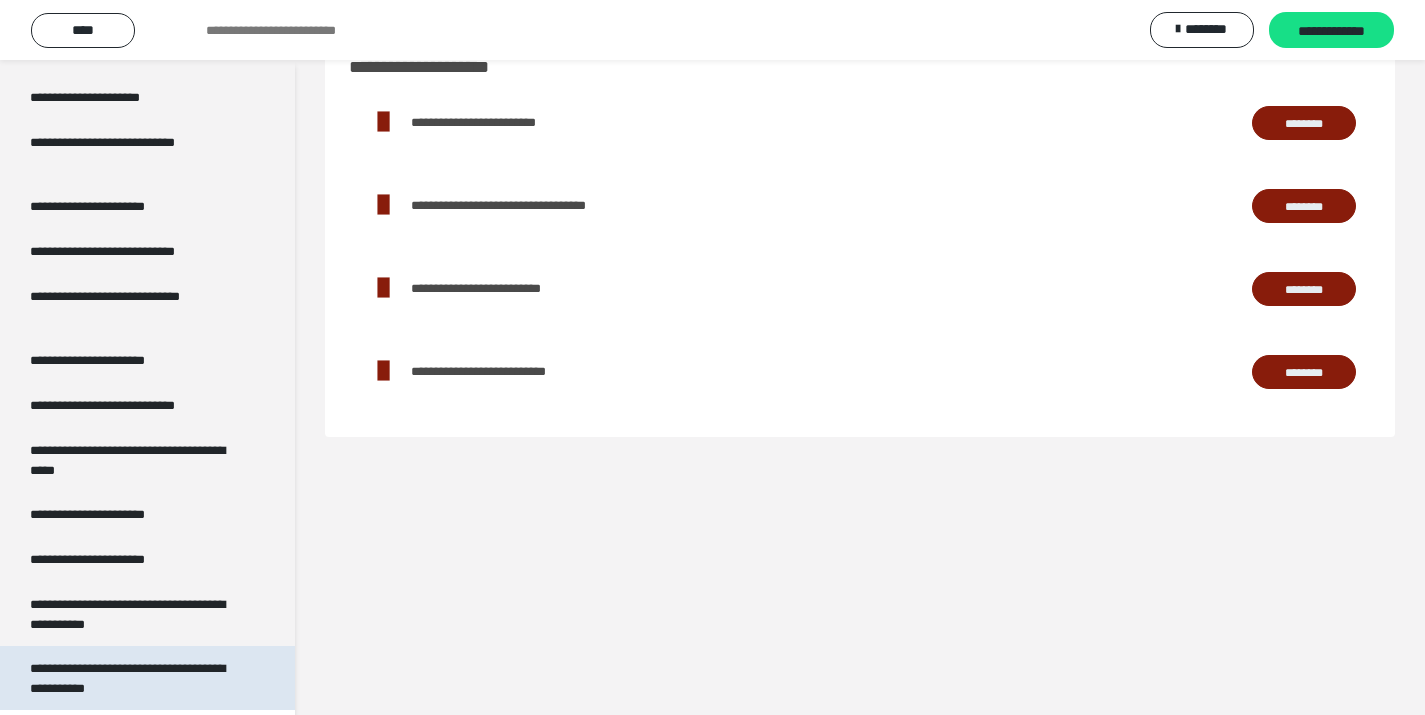 click on "**********" at bounding box center [132, 678] 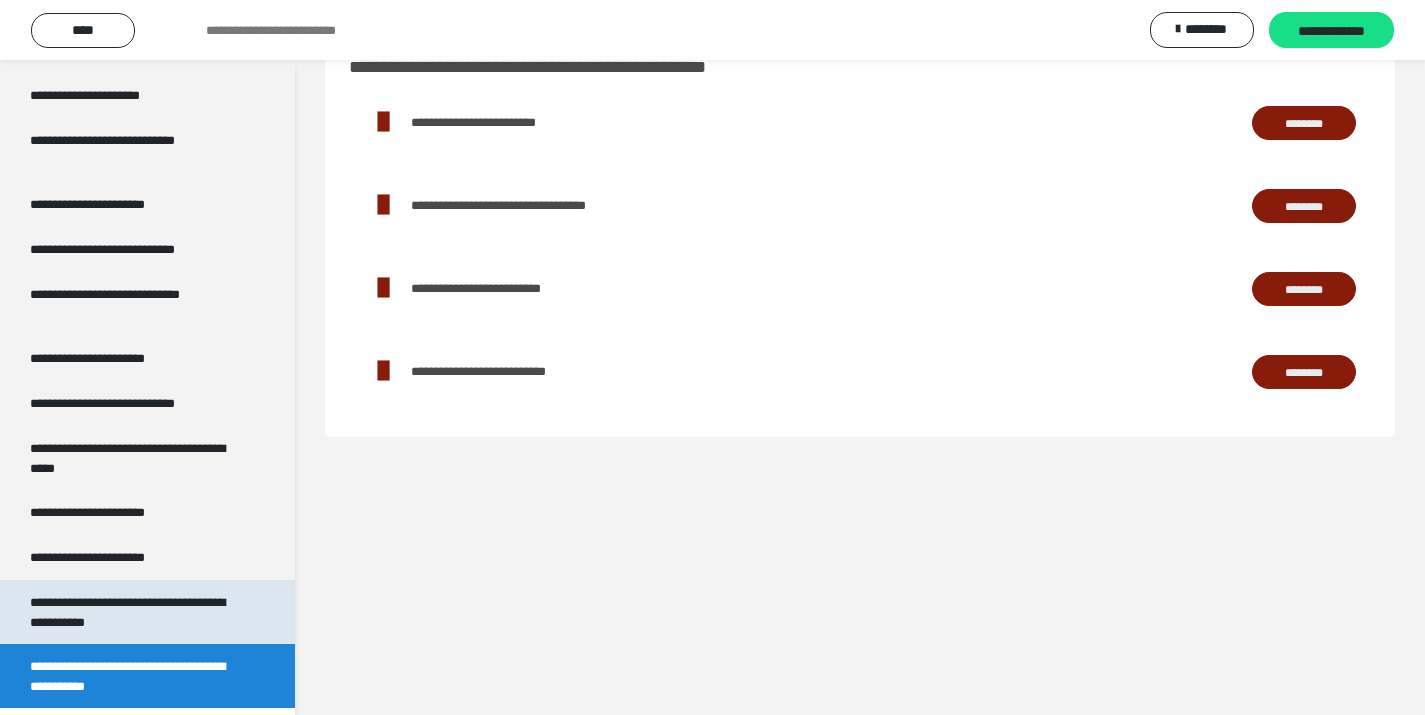scroll, scrollTop: 3714, scrollLeft: 0, axis: vertical 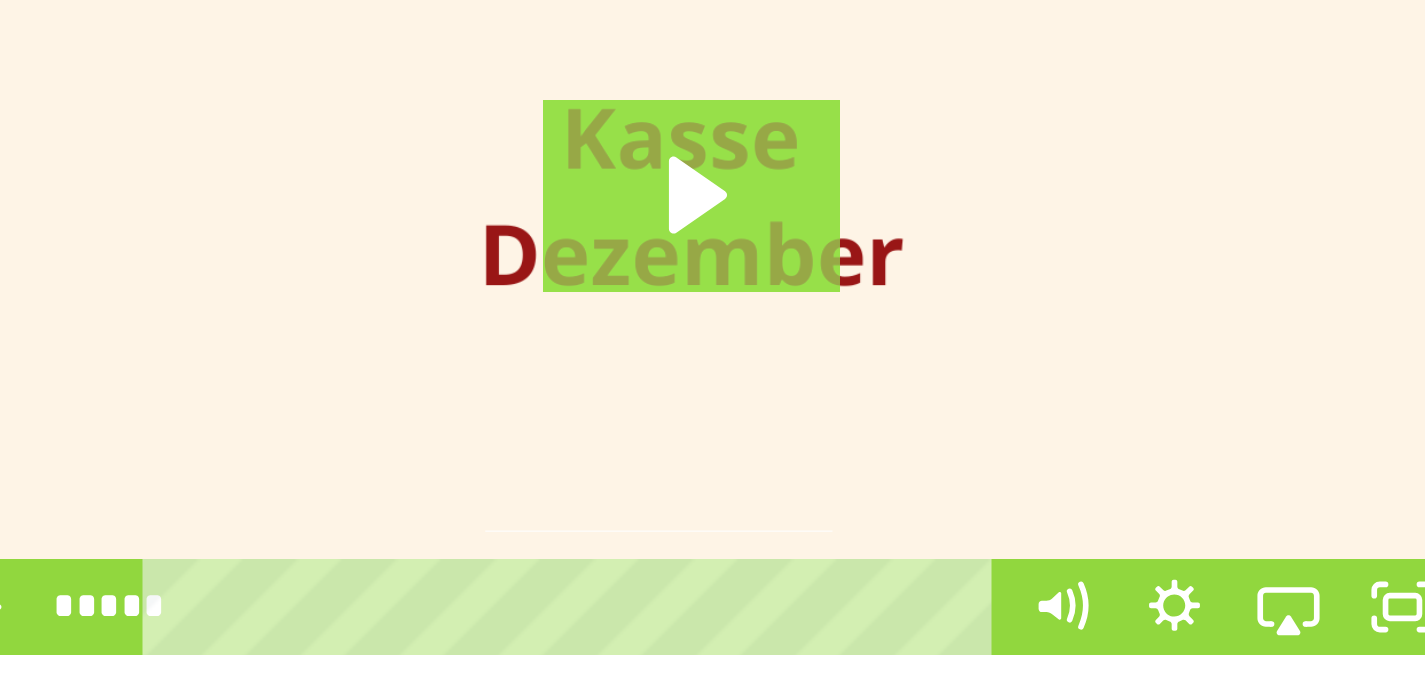 click 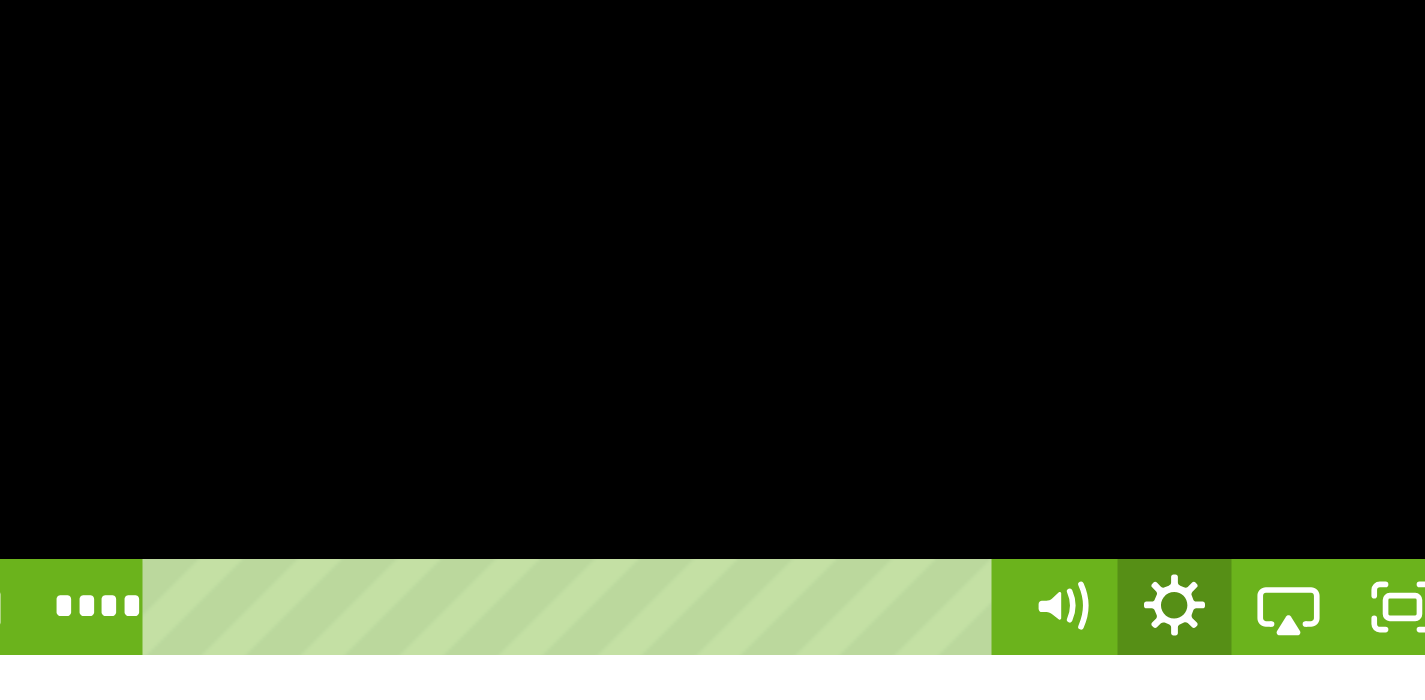 click 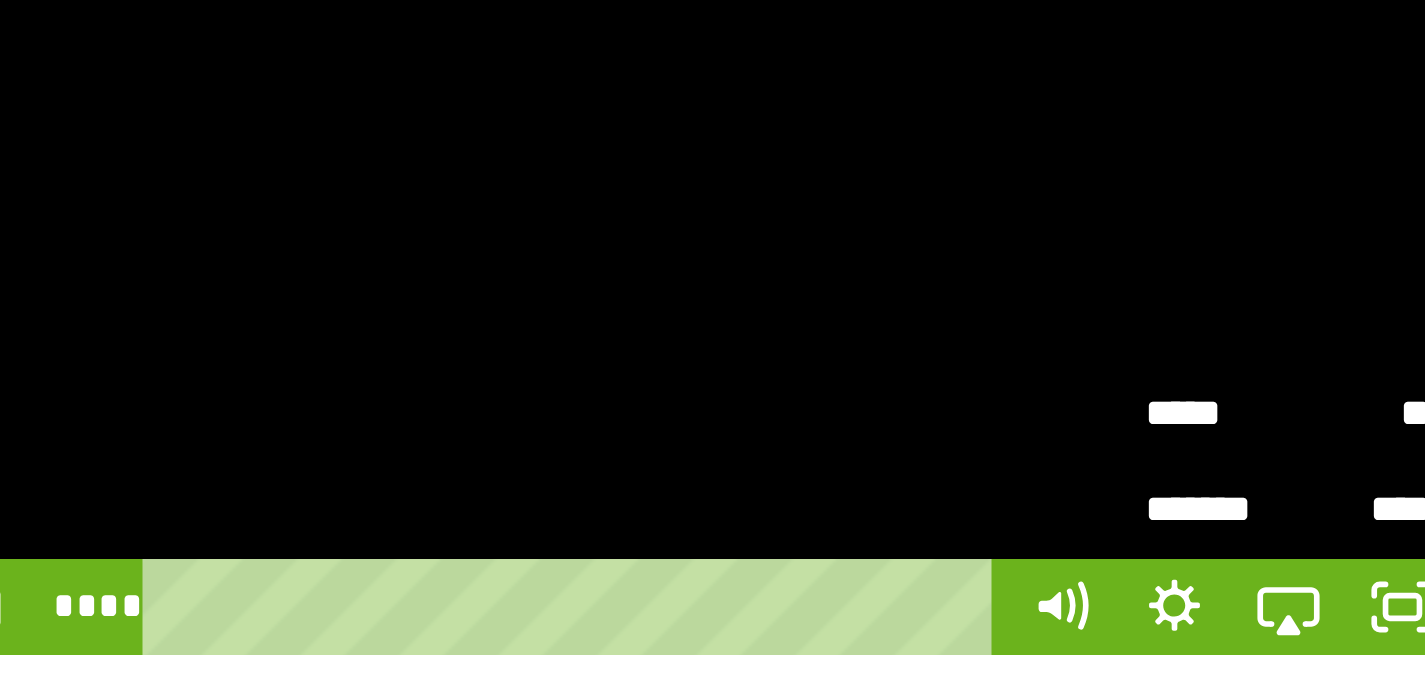 click on "*******" at bounding box center (780, 613) 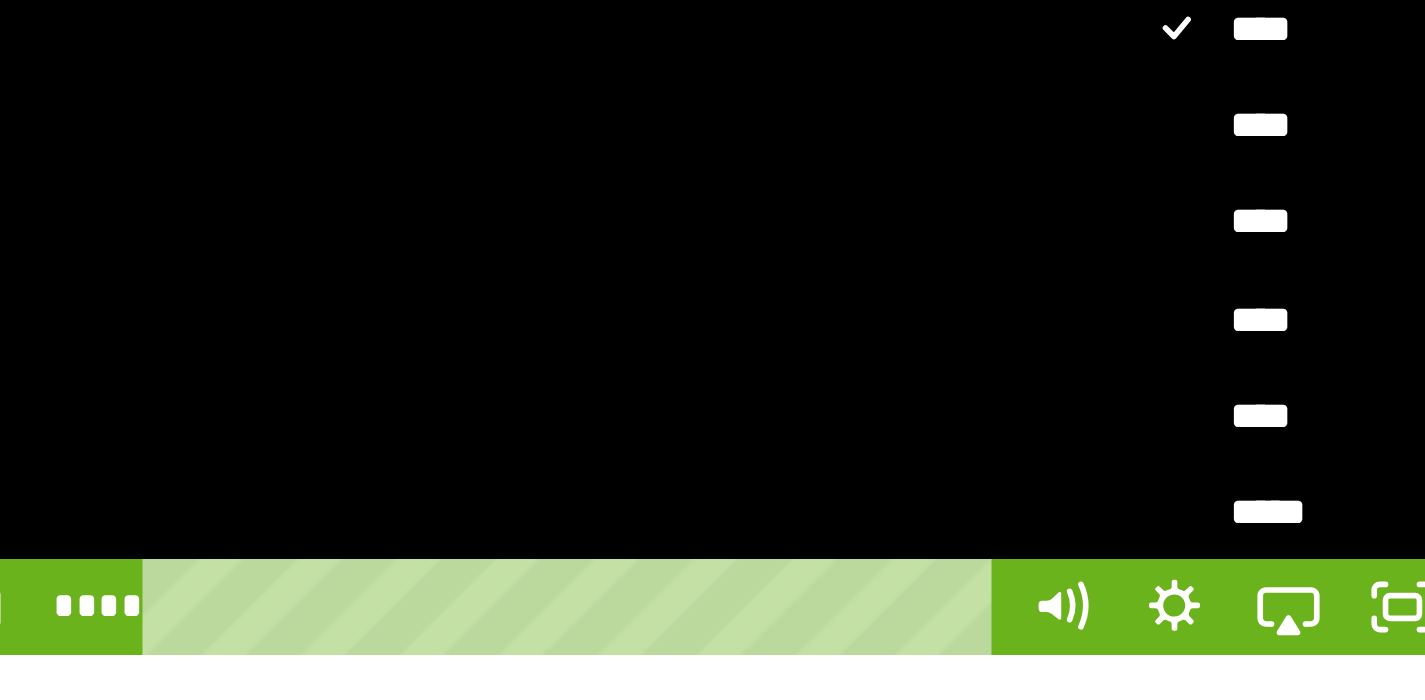 scroll, scrollTop: 26, scrollLeft: 0, axis: vertical 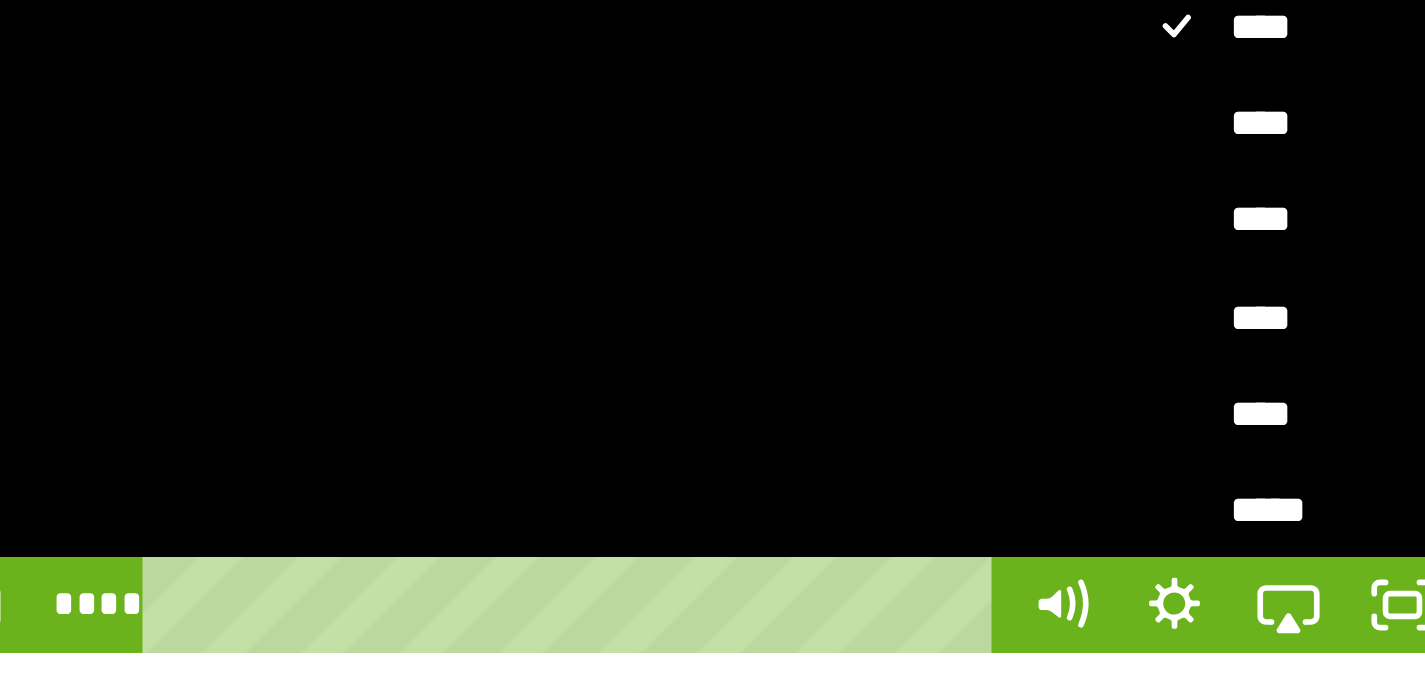 click on "*****" at bounding box center (795, 613) 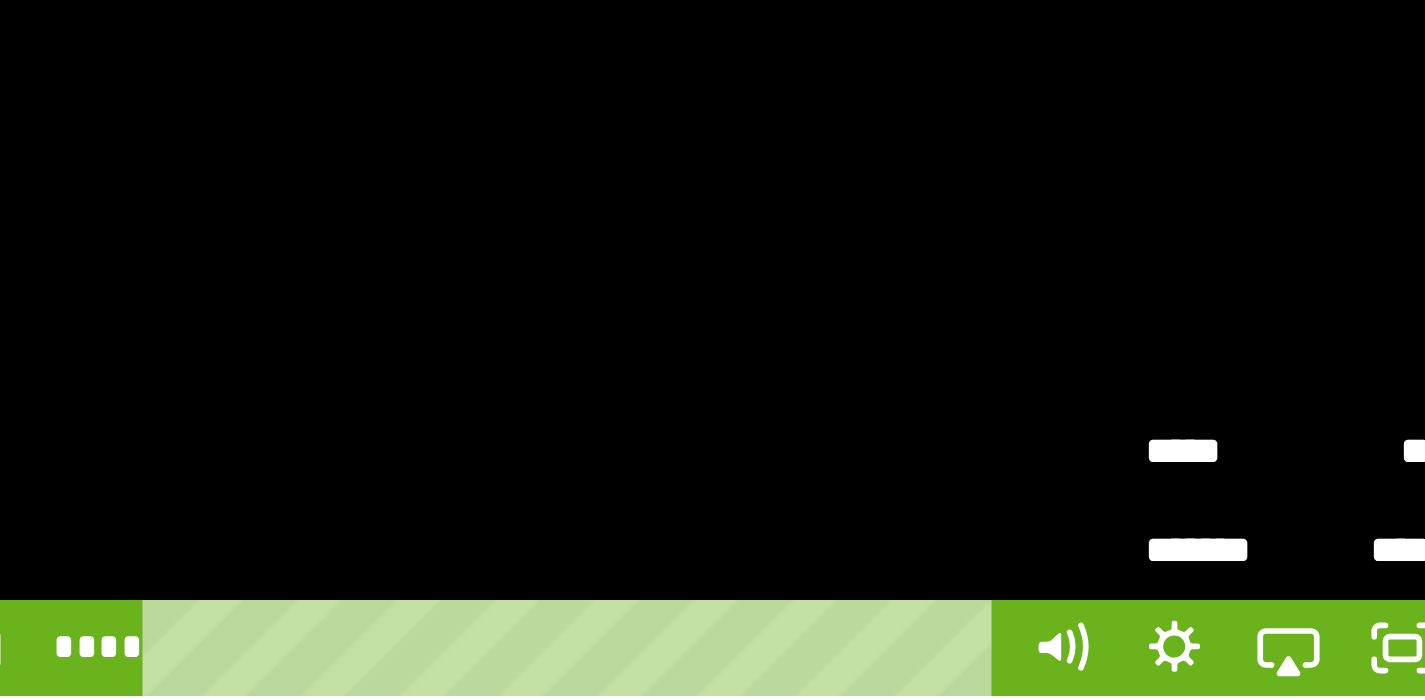 scroll, scrollTop: 0, scrollLeft: 0, axis: both 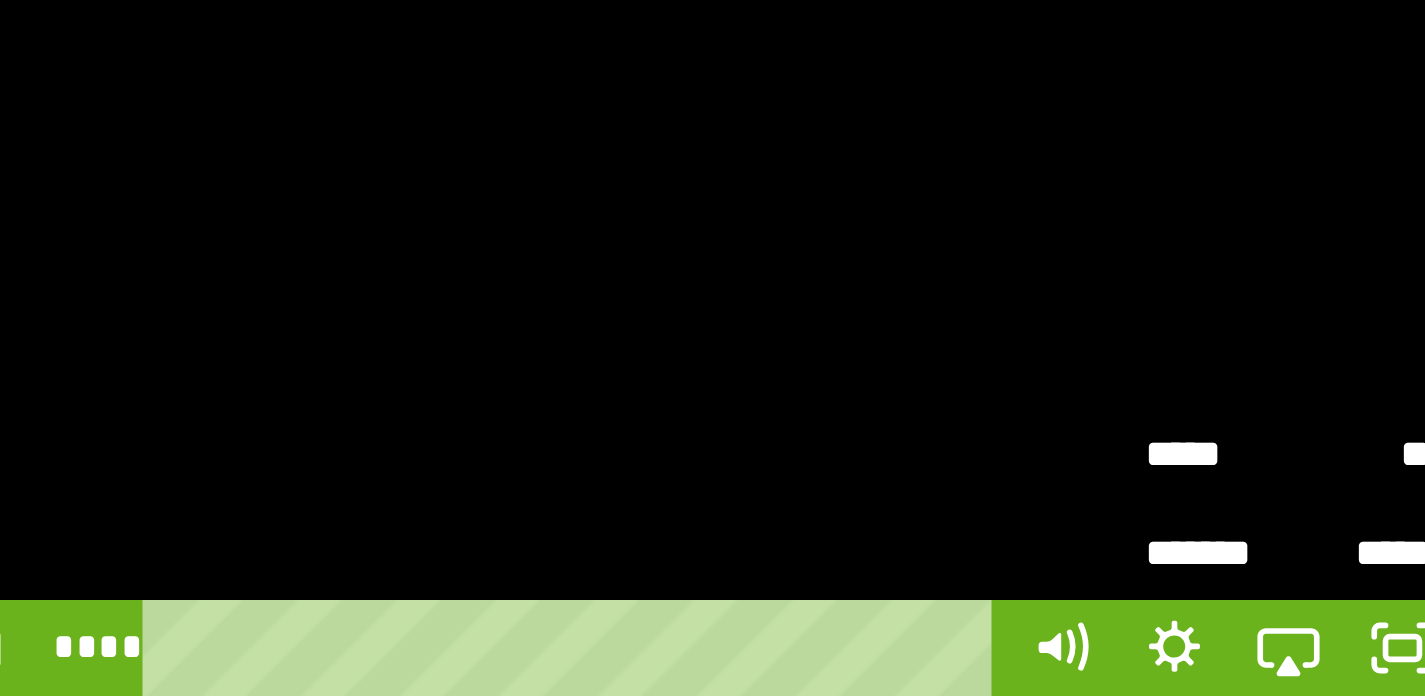 click at bounding box center [604, 524] 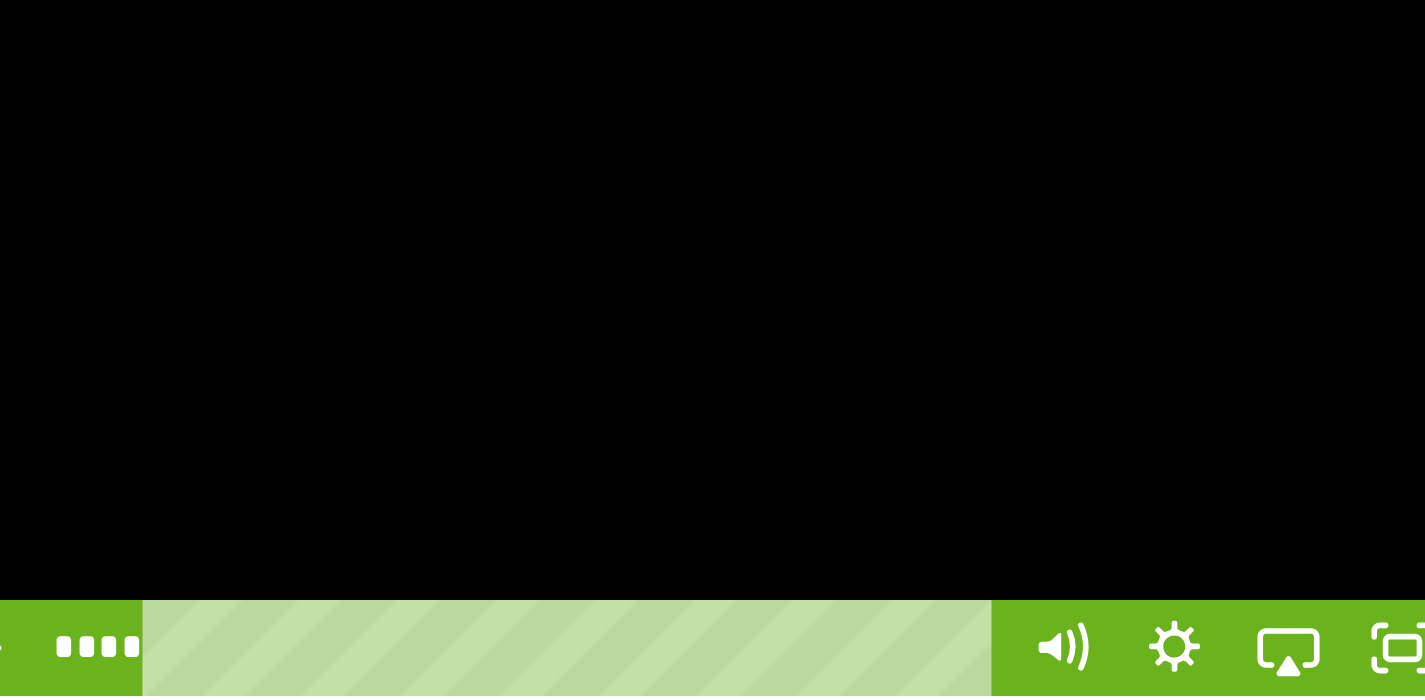 click at bounding box center (604, 524) 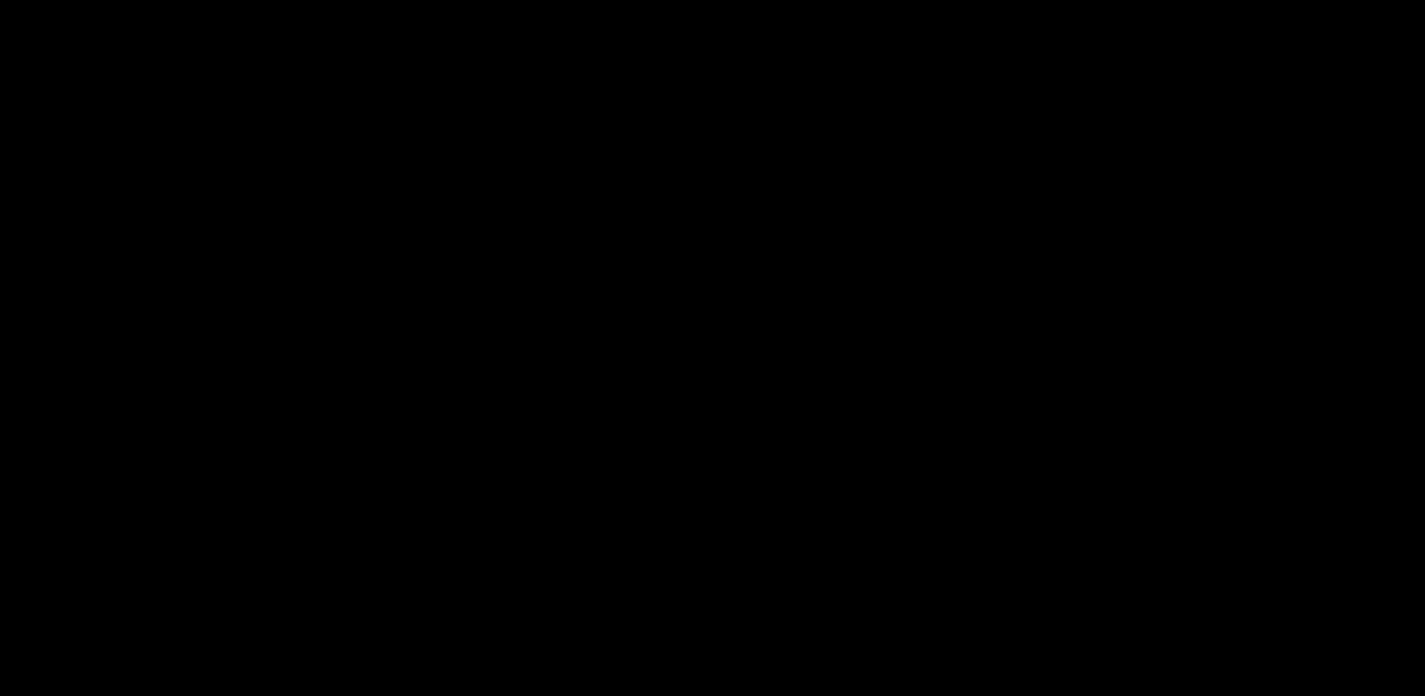 click at bounding box center [604, 524] 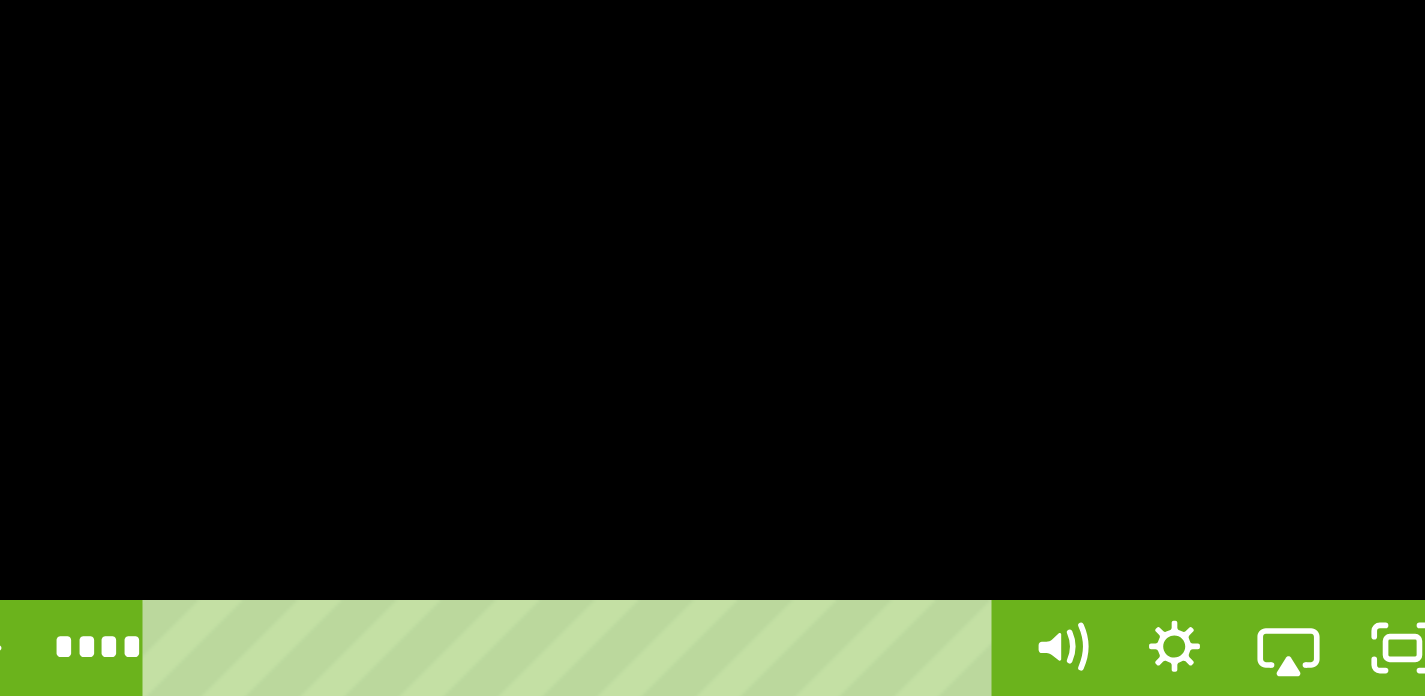 click at bounding box center (604, 524) 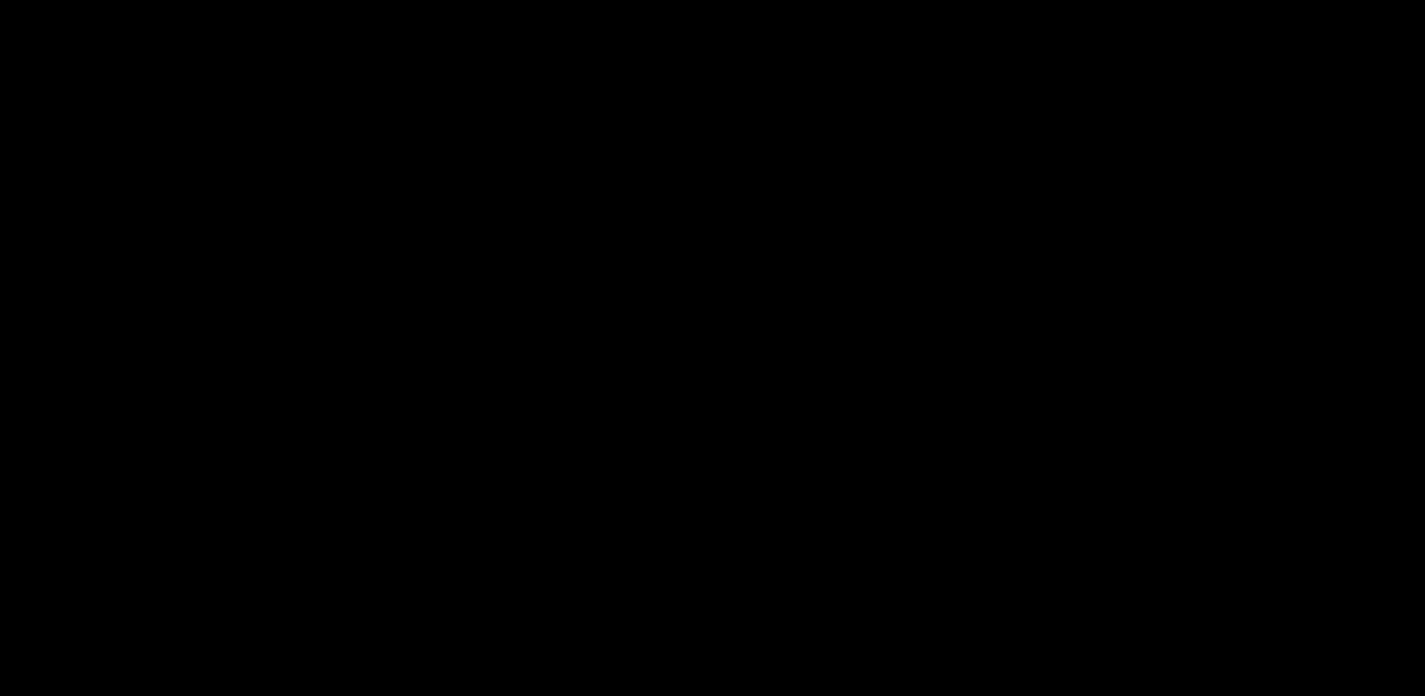 click at bounding box center [604, 524] 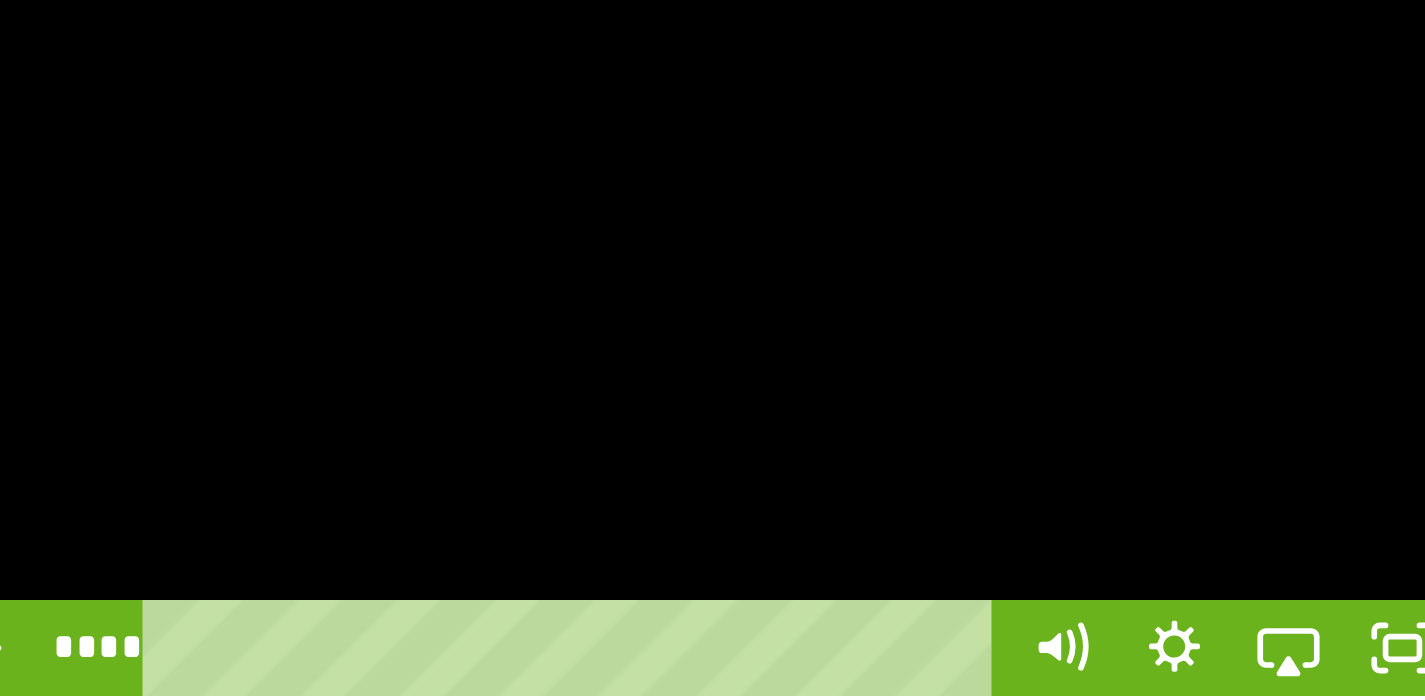 click at bounding box center (604, 524) 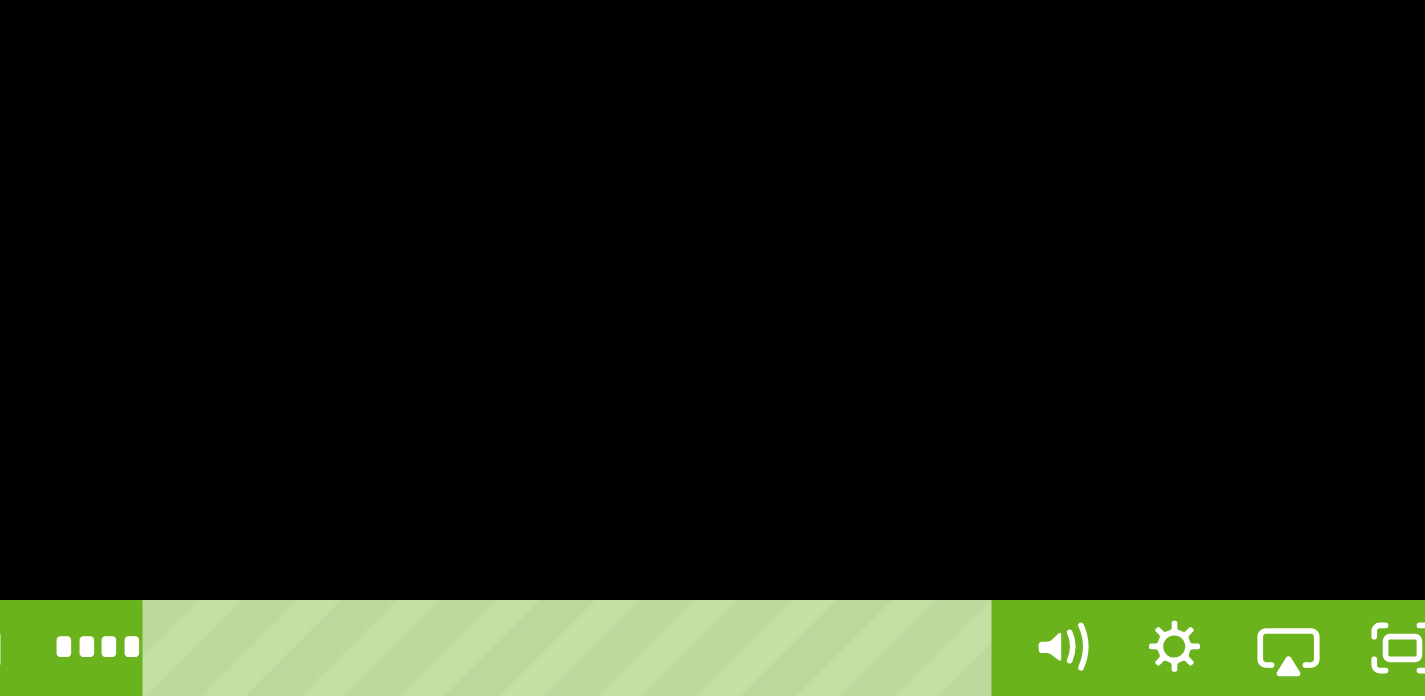 click at bounding box center (604, 524) 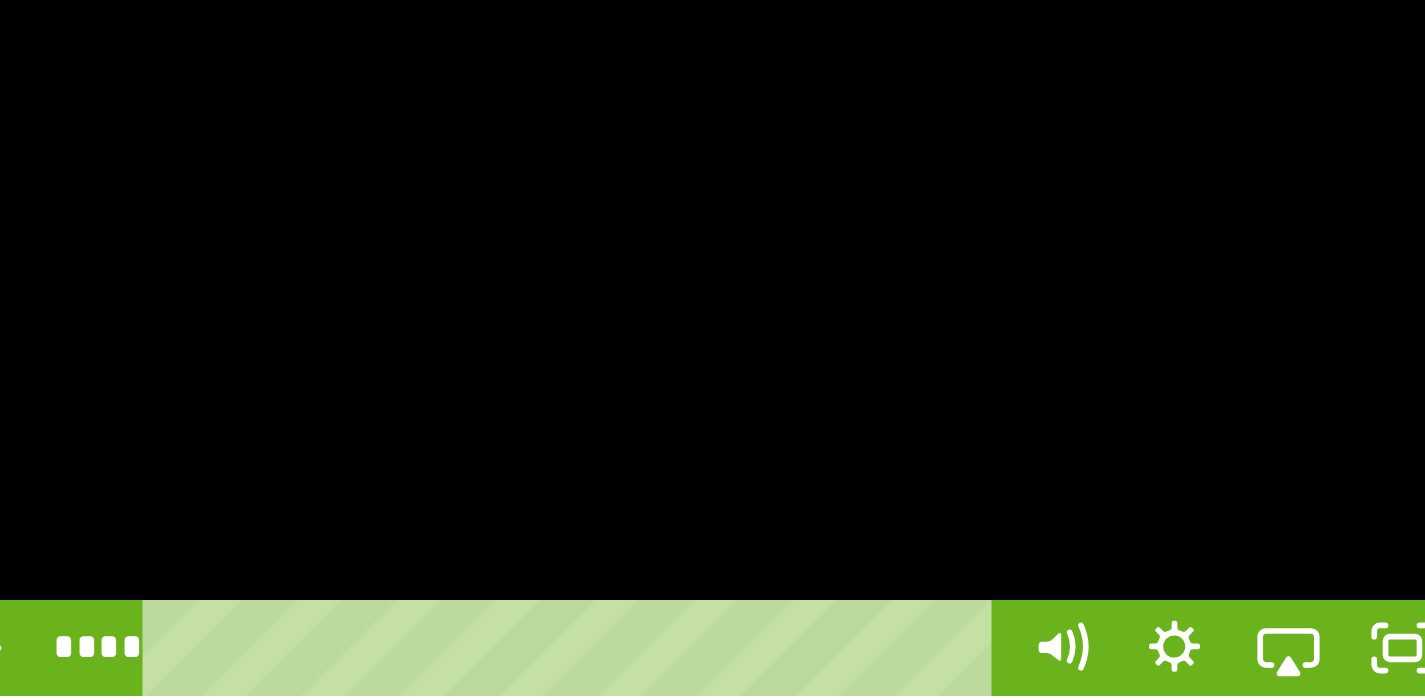 click at bounding box center [604, 524] 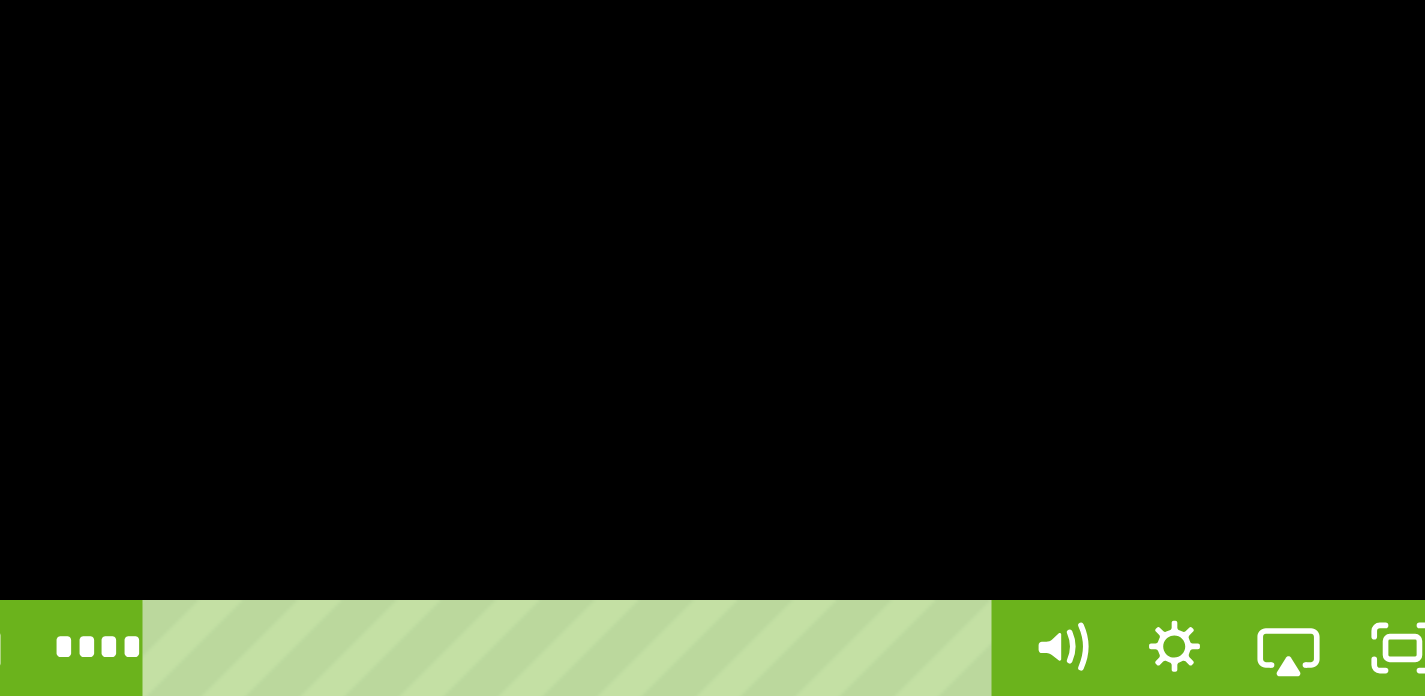 click at bounding box center (604, 524) 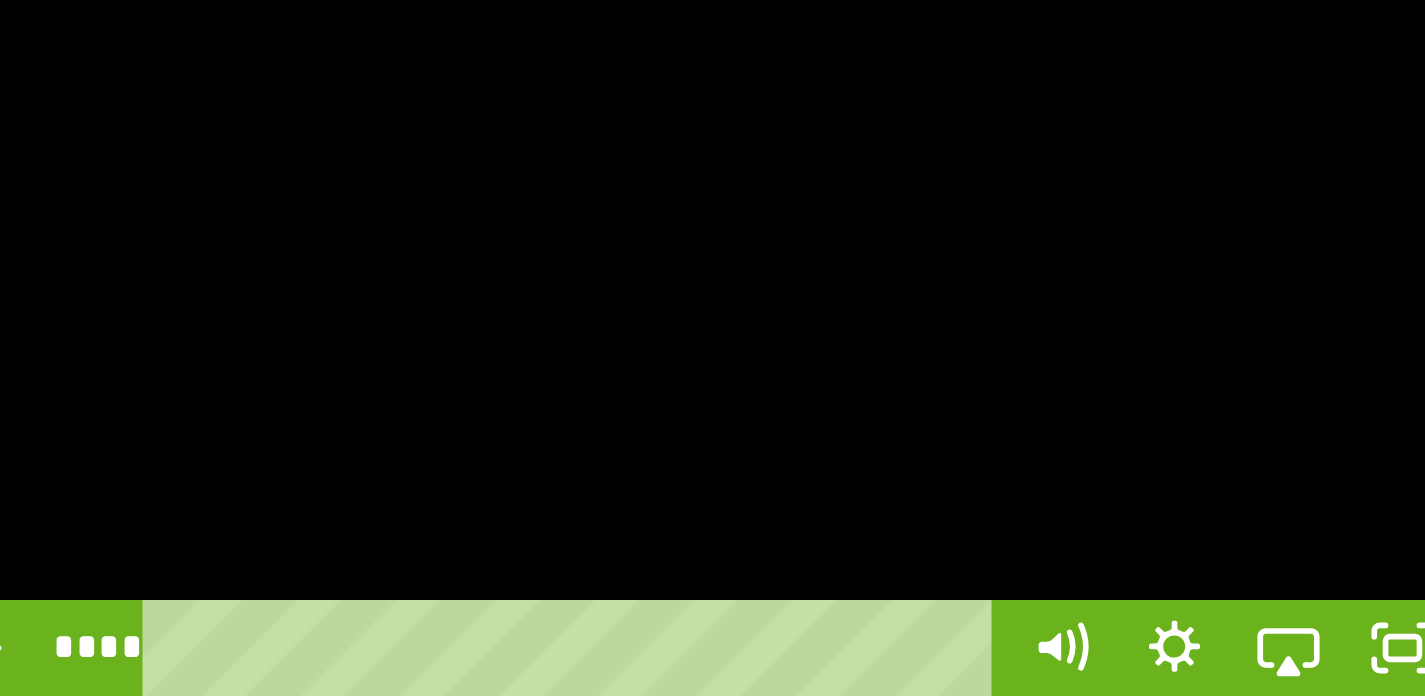 click at bounding box center [604, 524] 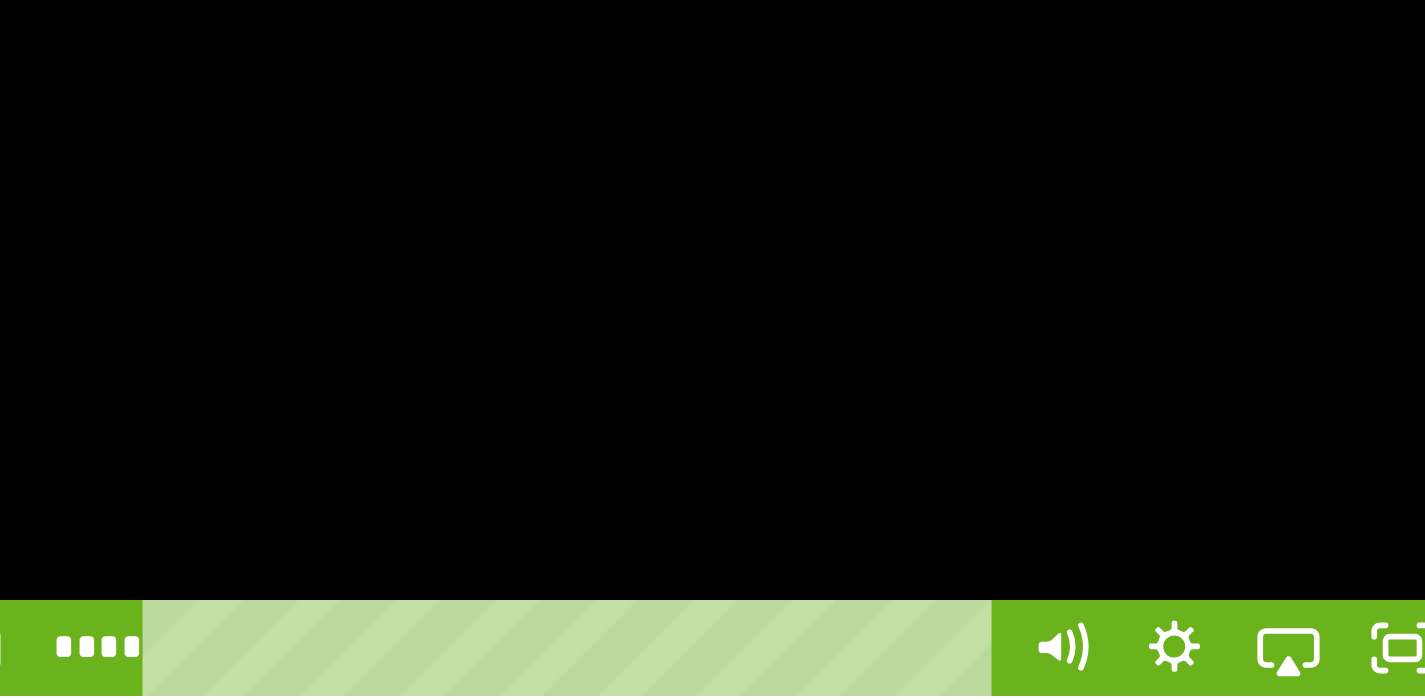 click at bounding box center [604, 524] 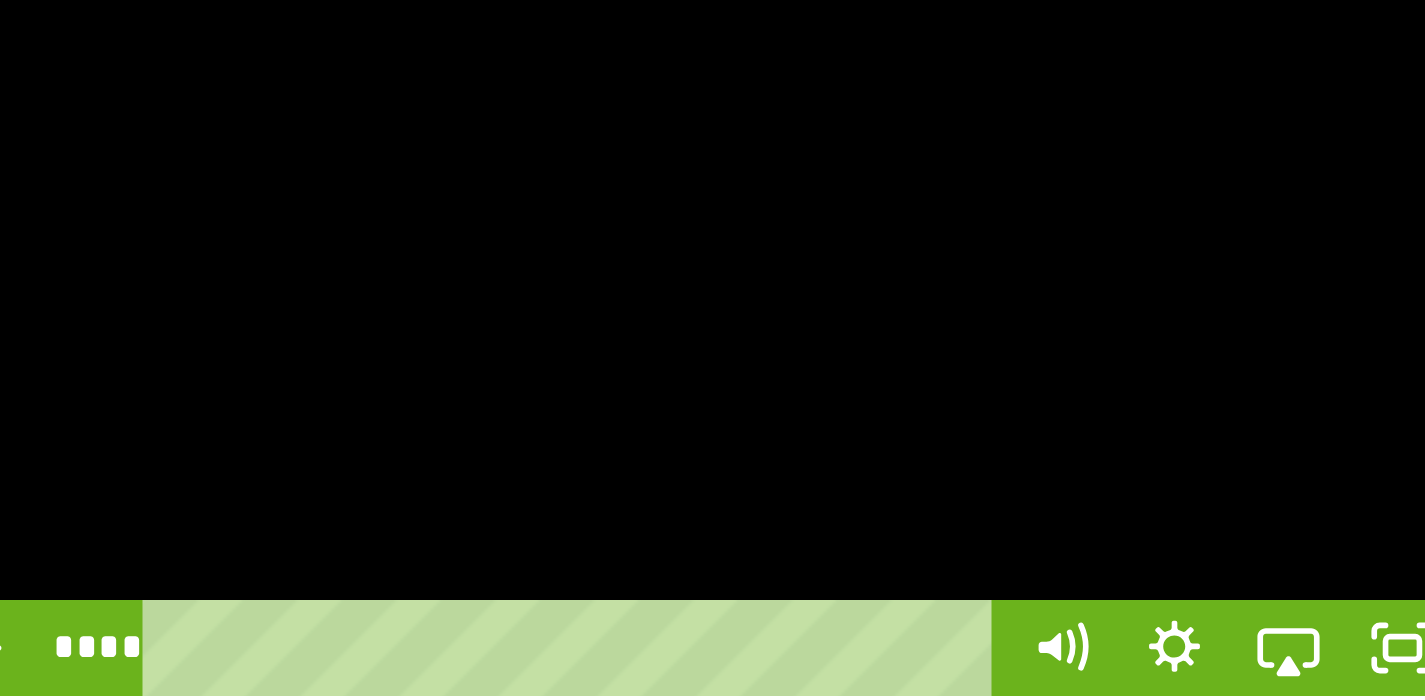 click at bounding box center (604, 524) 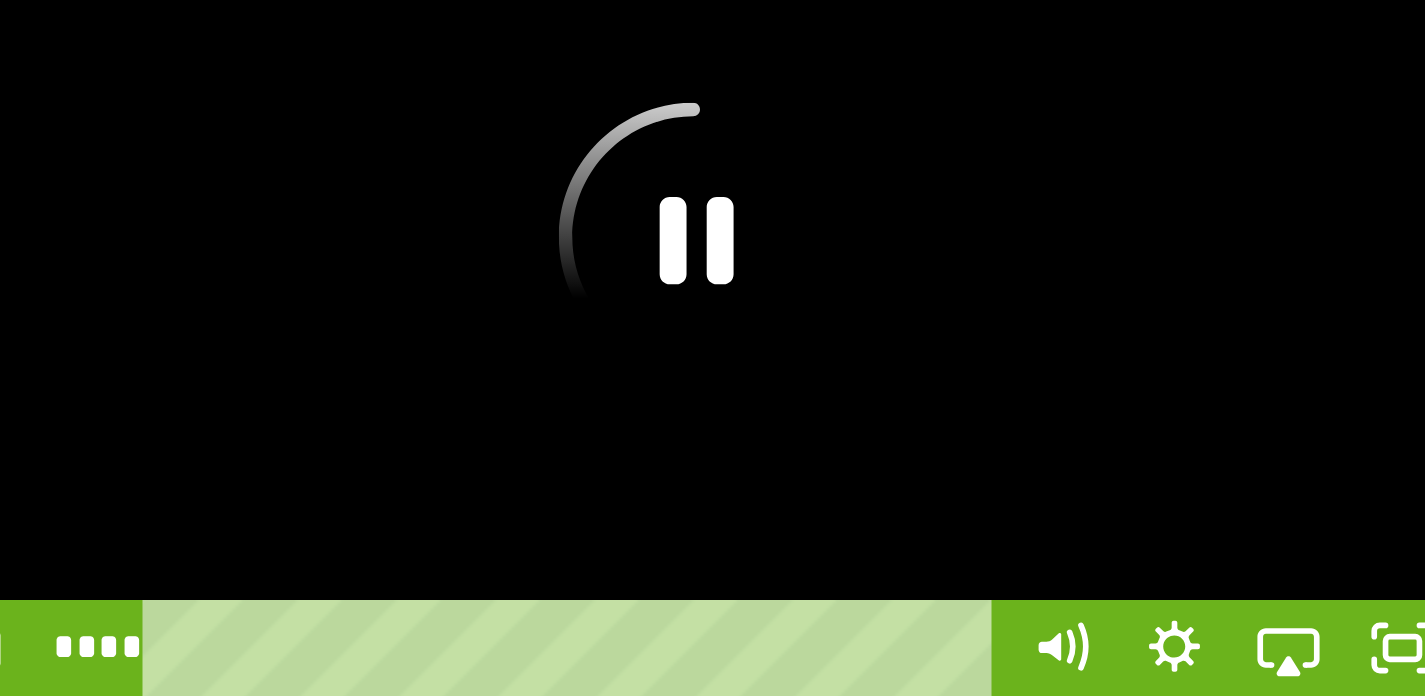 click at bounding box center (604, 524) 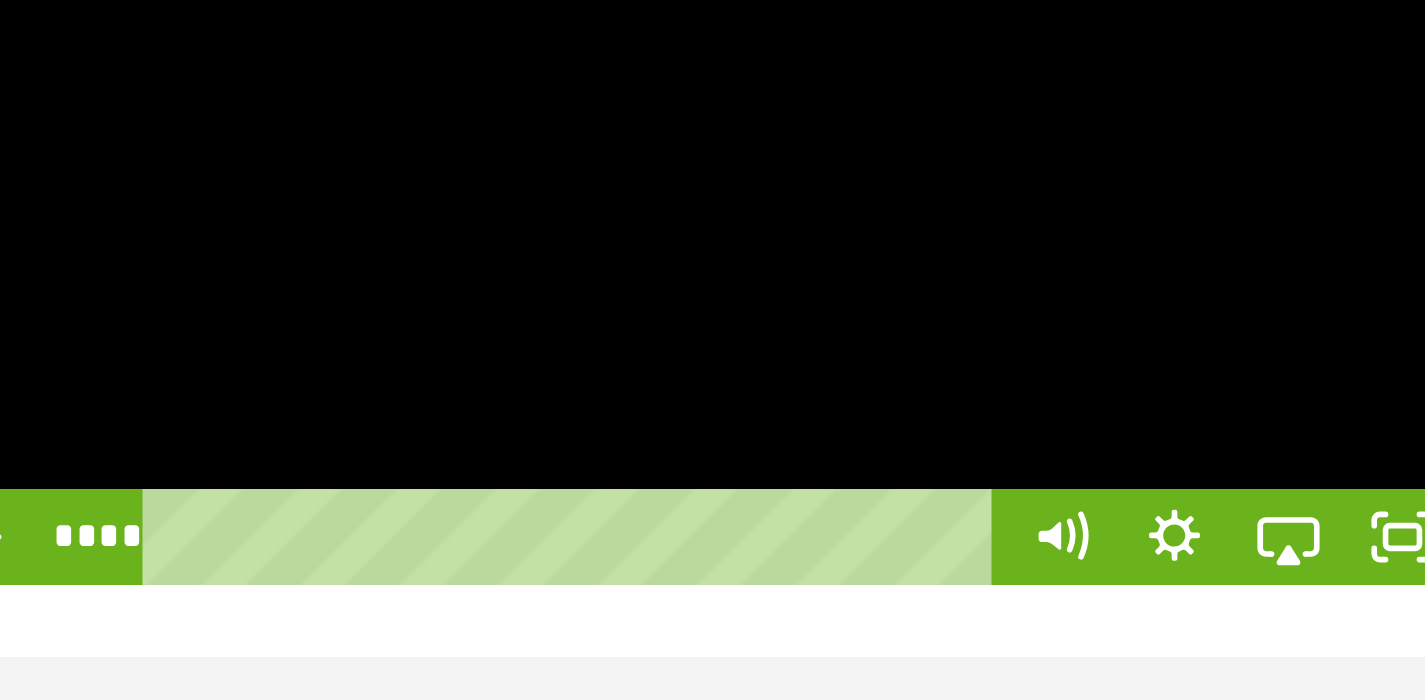 scroll, scrollTop: 392, scrollLeft: 0, axis: vertical 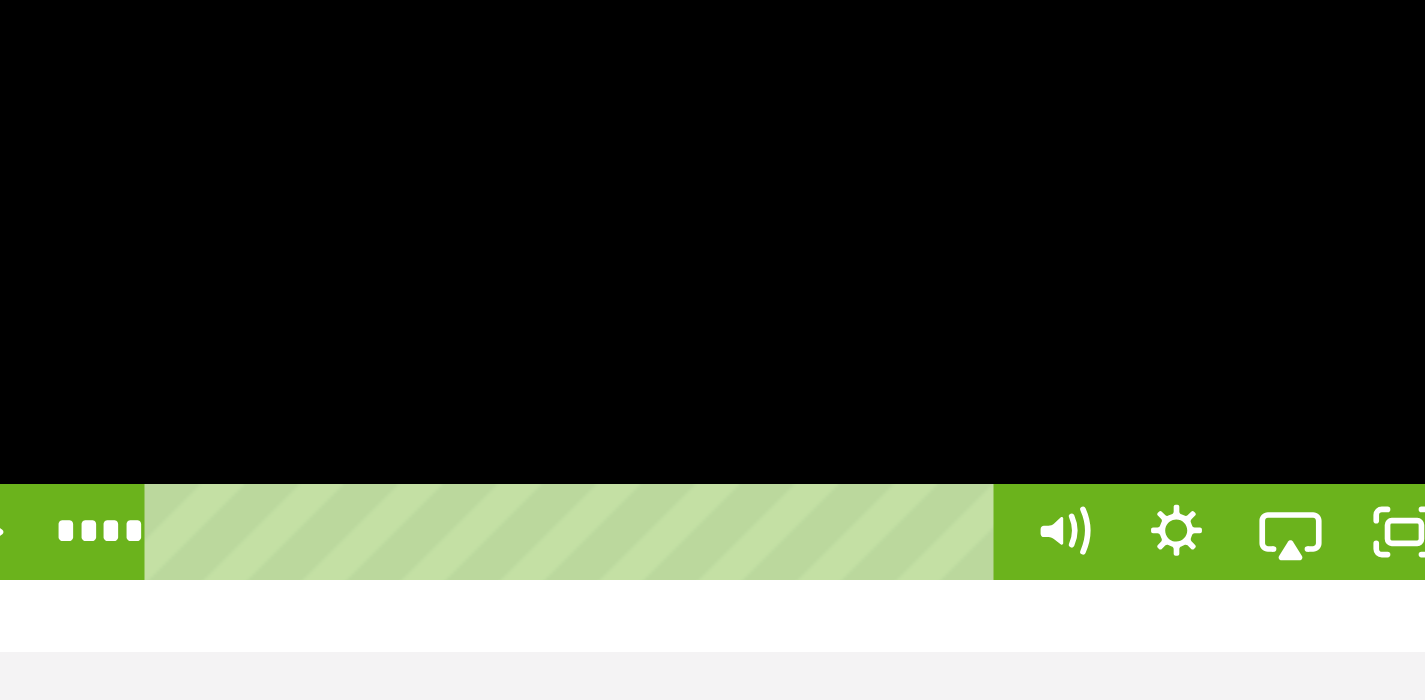 click at bounding box center (604, 523) 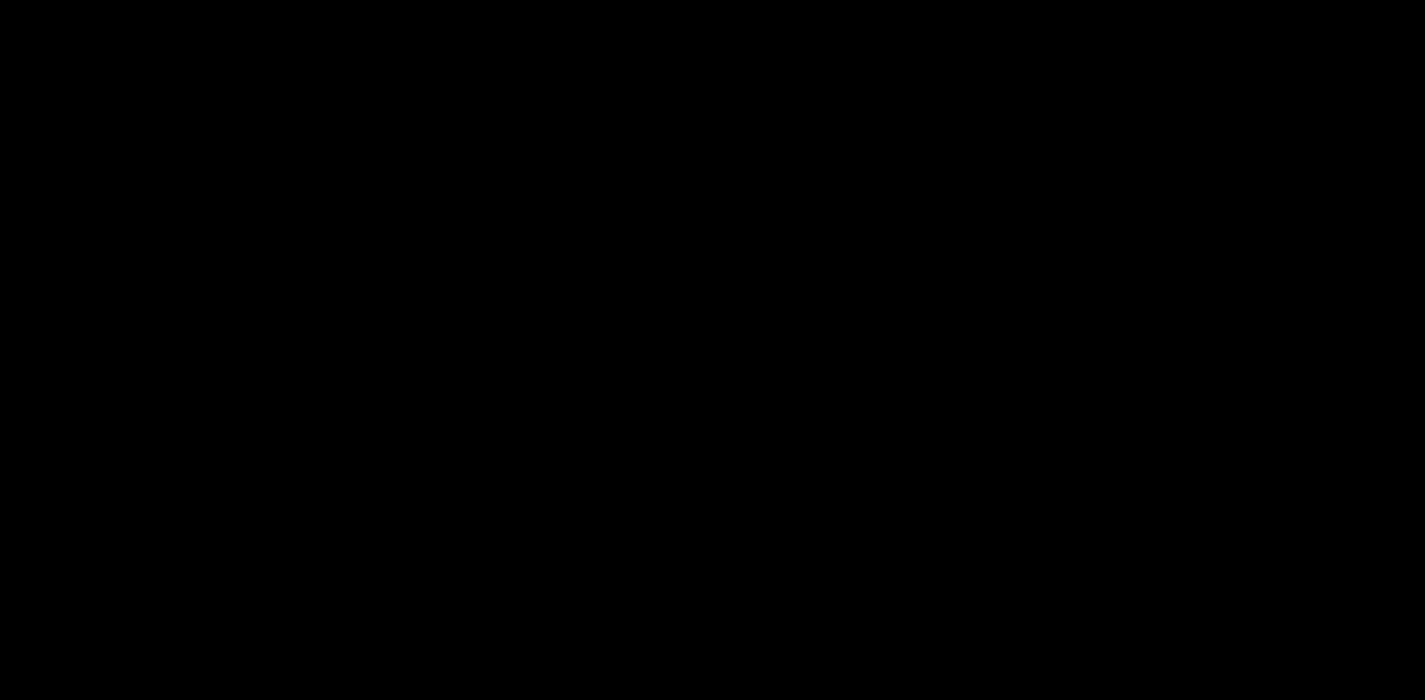 click at bounding box center [604, 523] 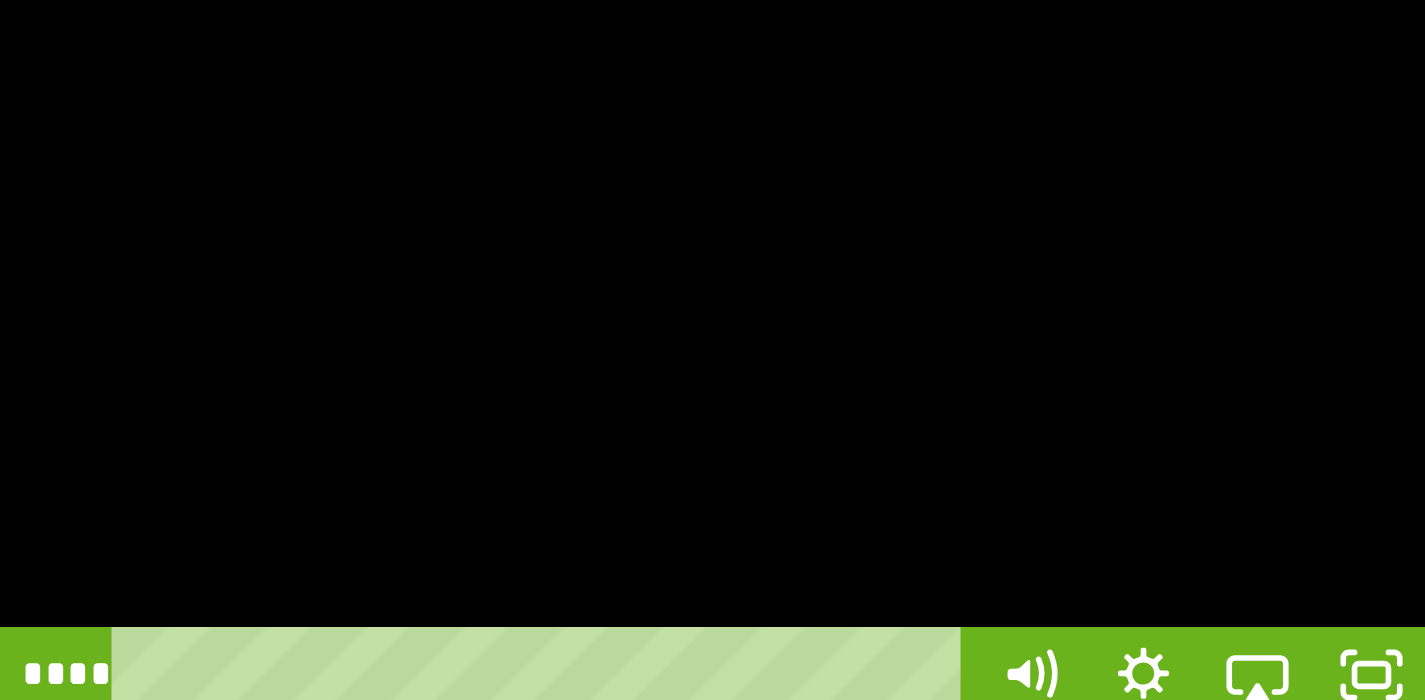click at bounding box center (604, 523) 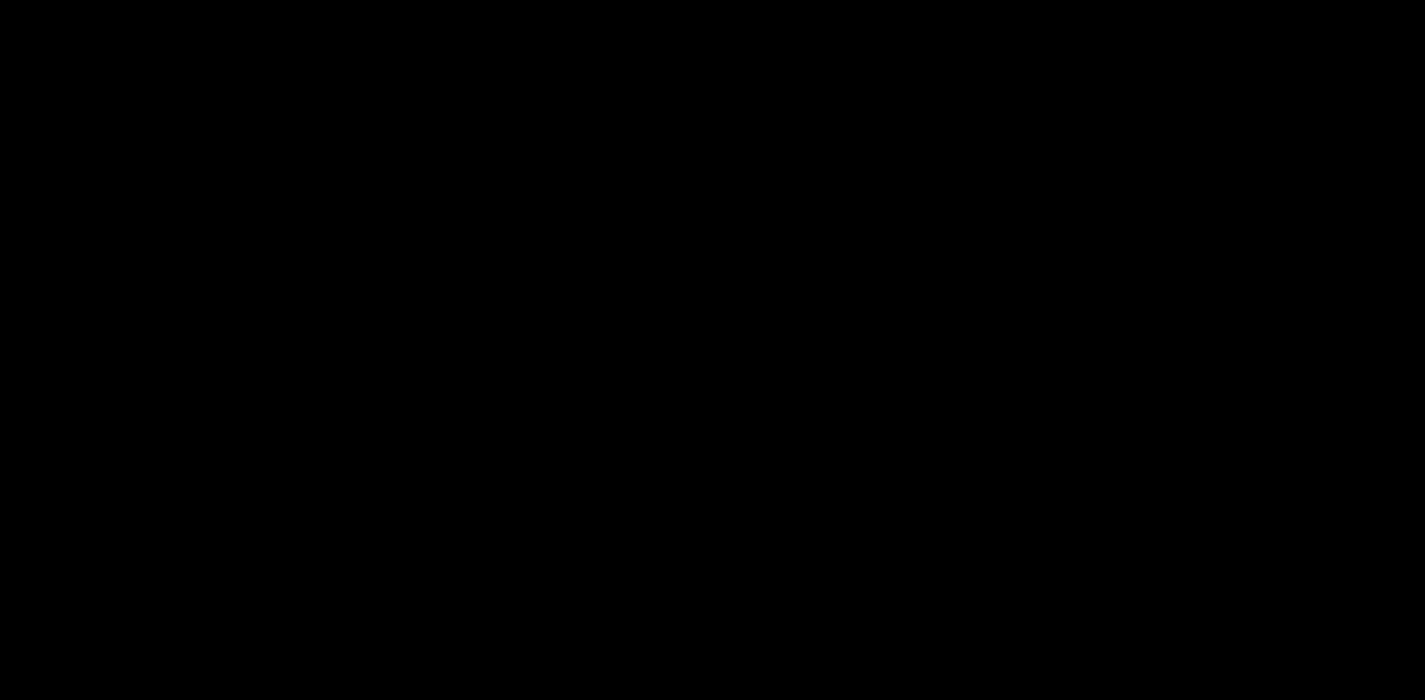 click at bounding box center [604, 523] 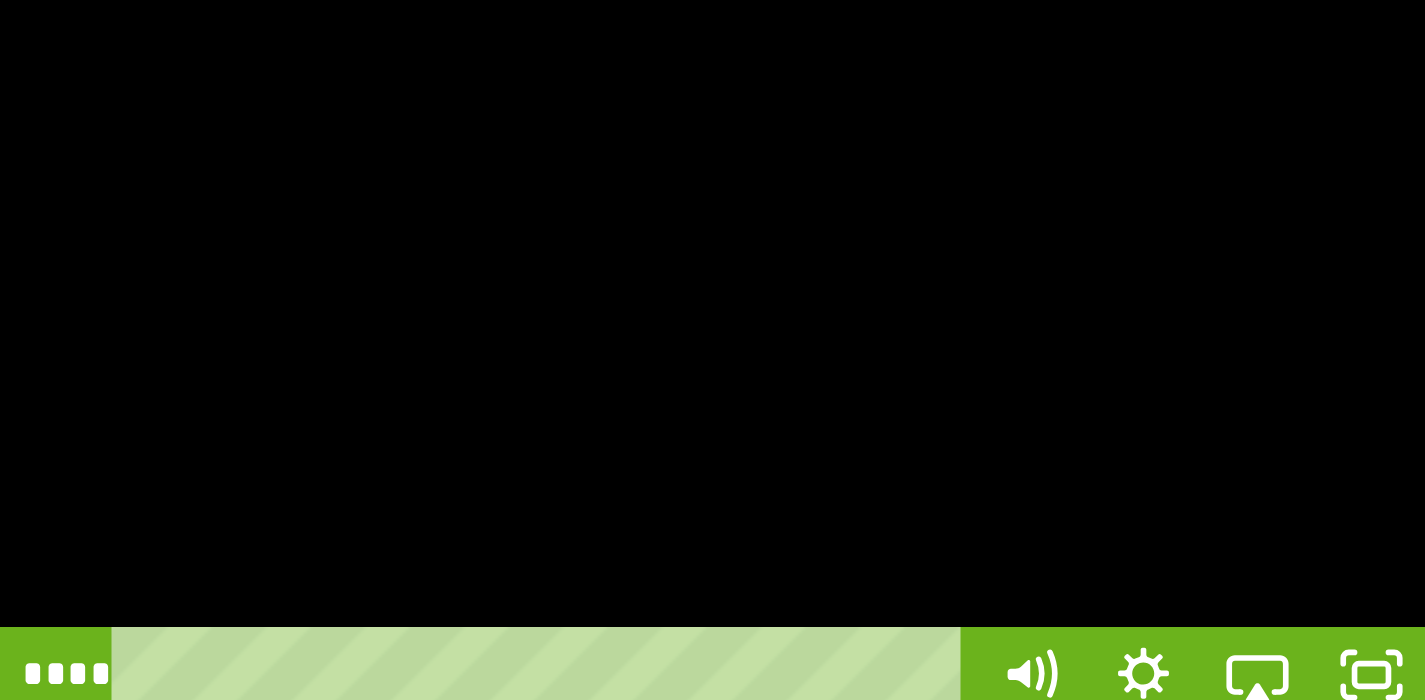 click at bounding box center [604, 523] 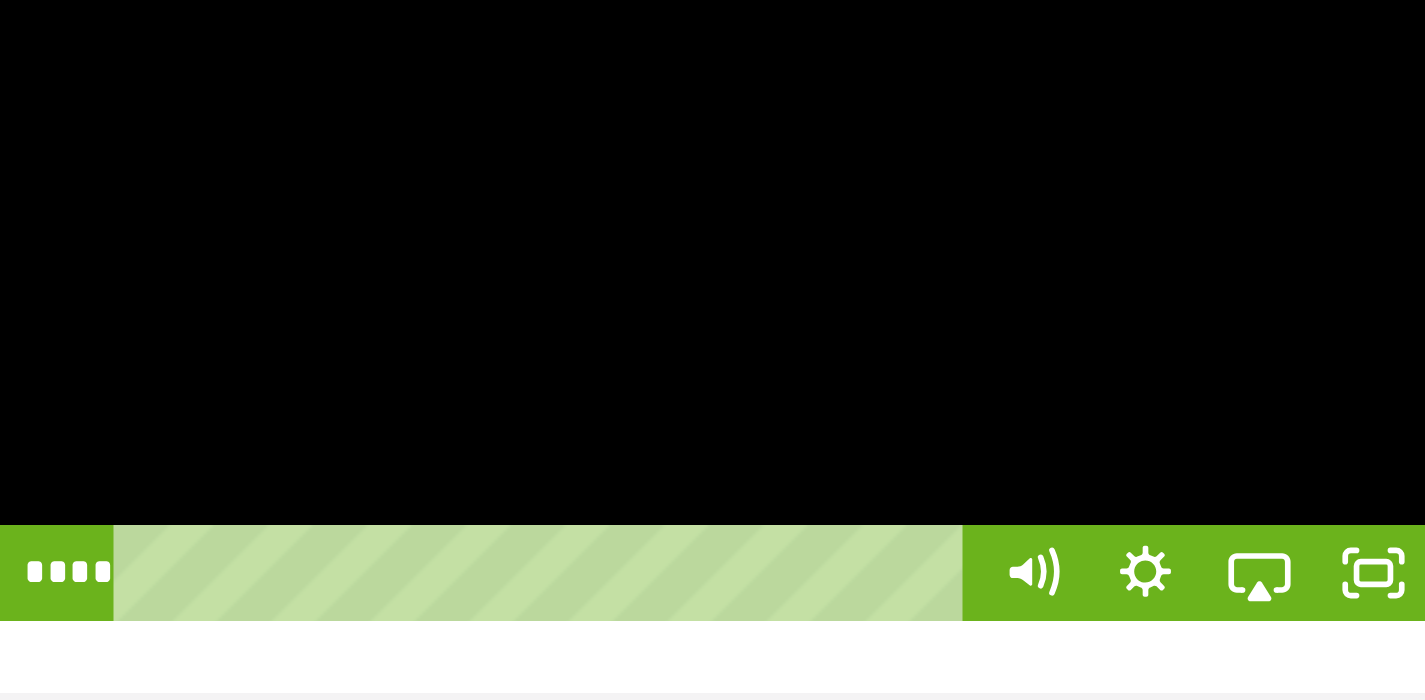 click at bounding box center [604, 523] 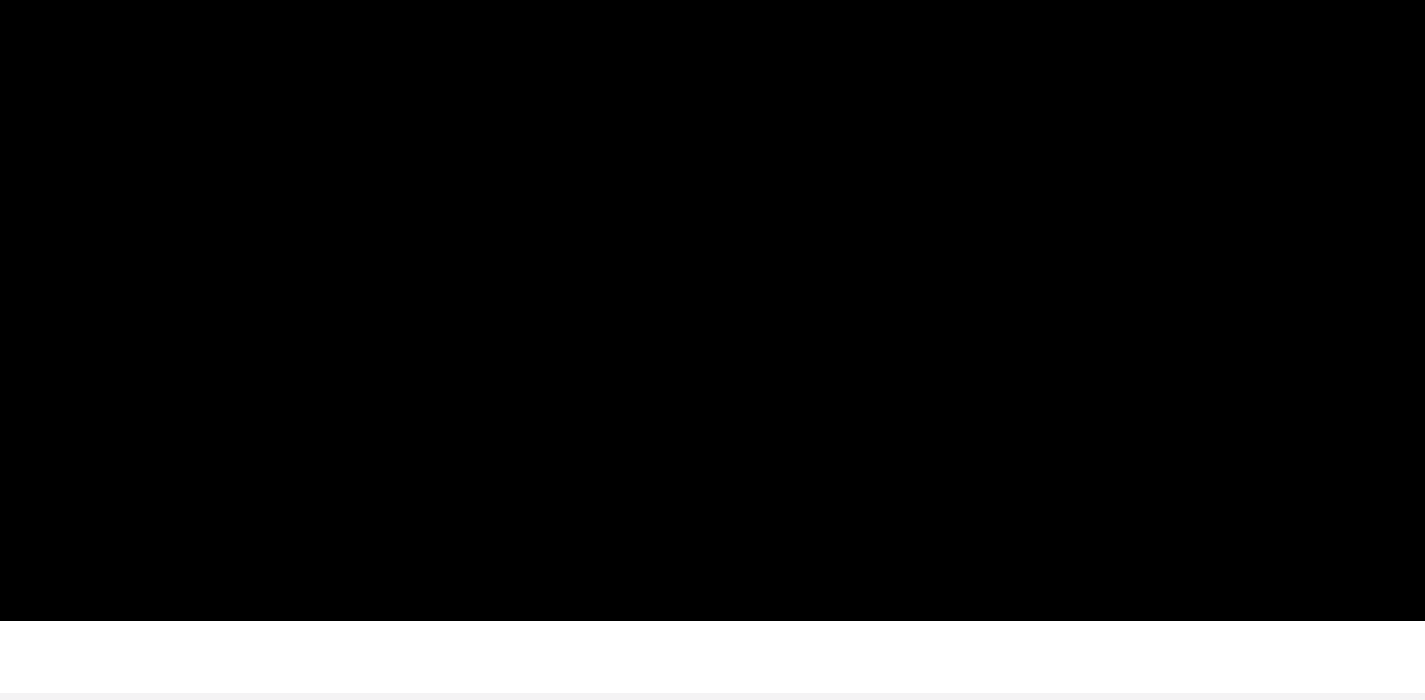 click at bounding box center (604, 523) 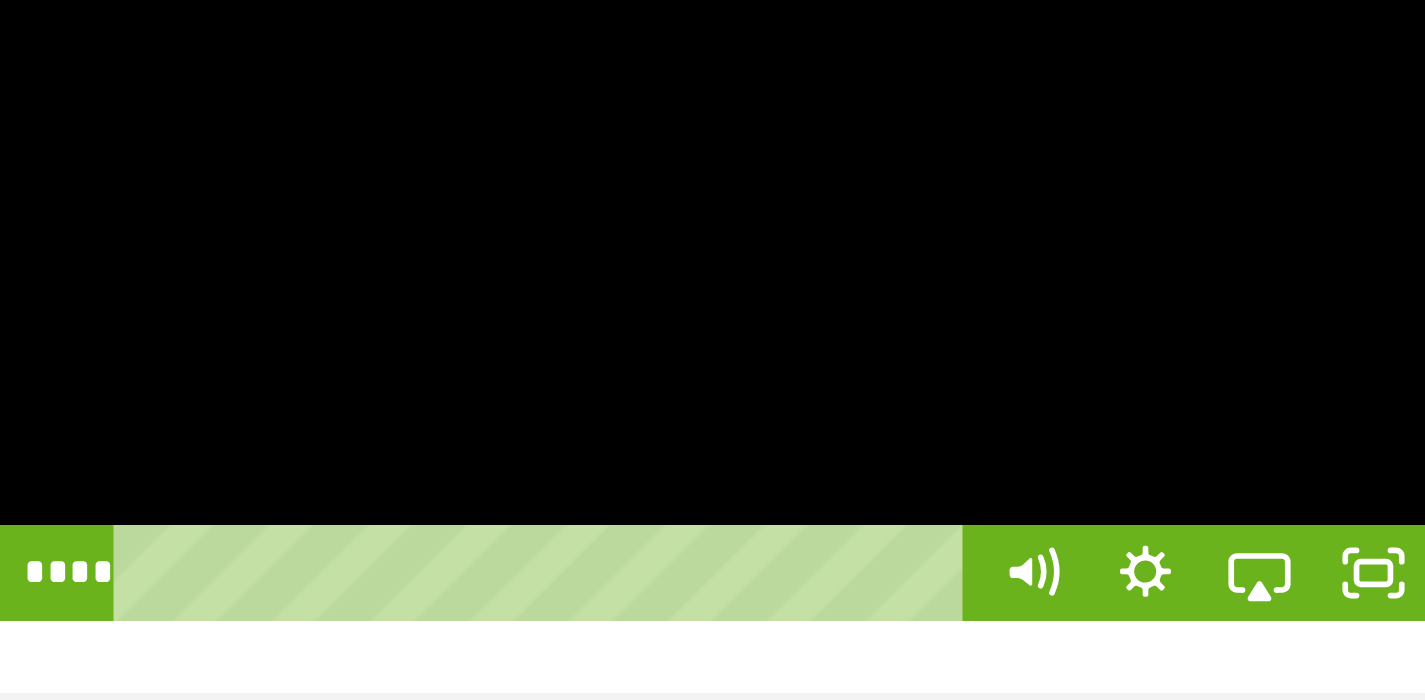 click at bounding box center (604, 523) 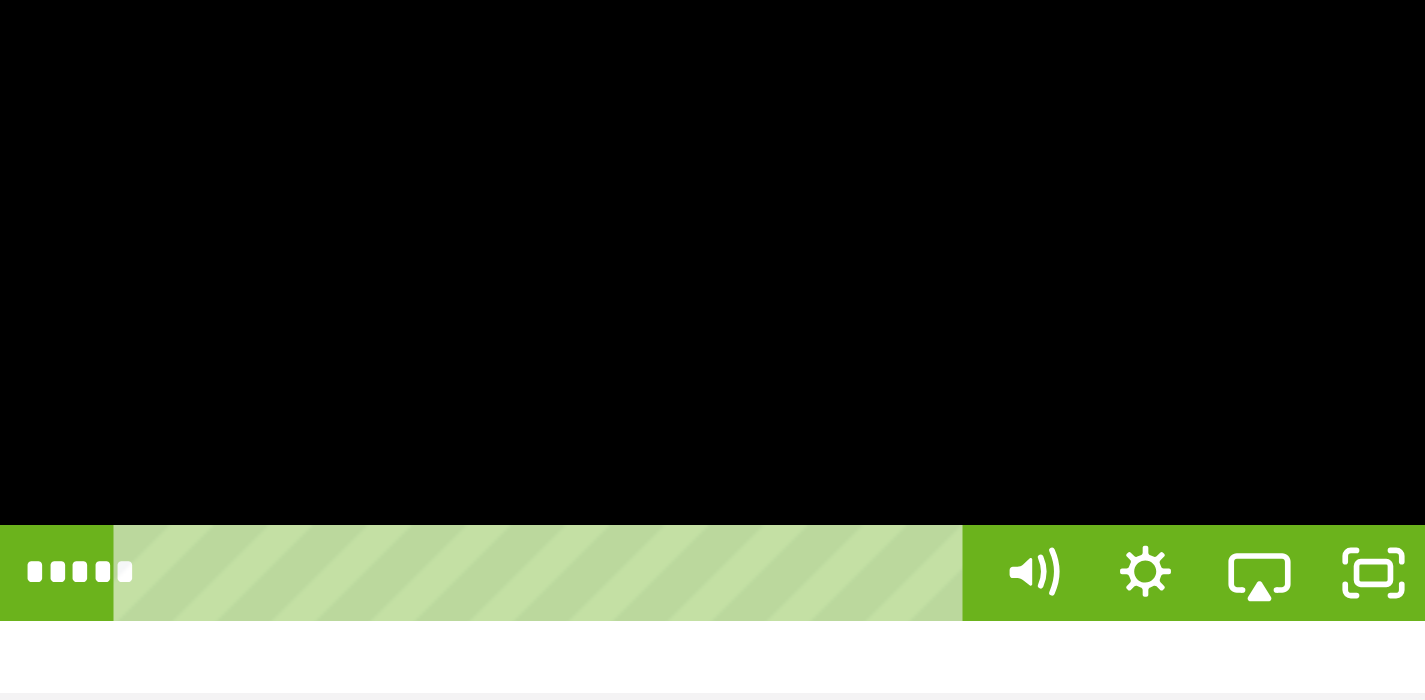 click at bounding box center (604, 523) 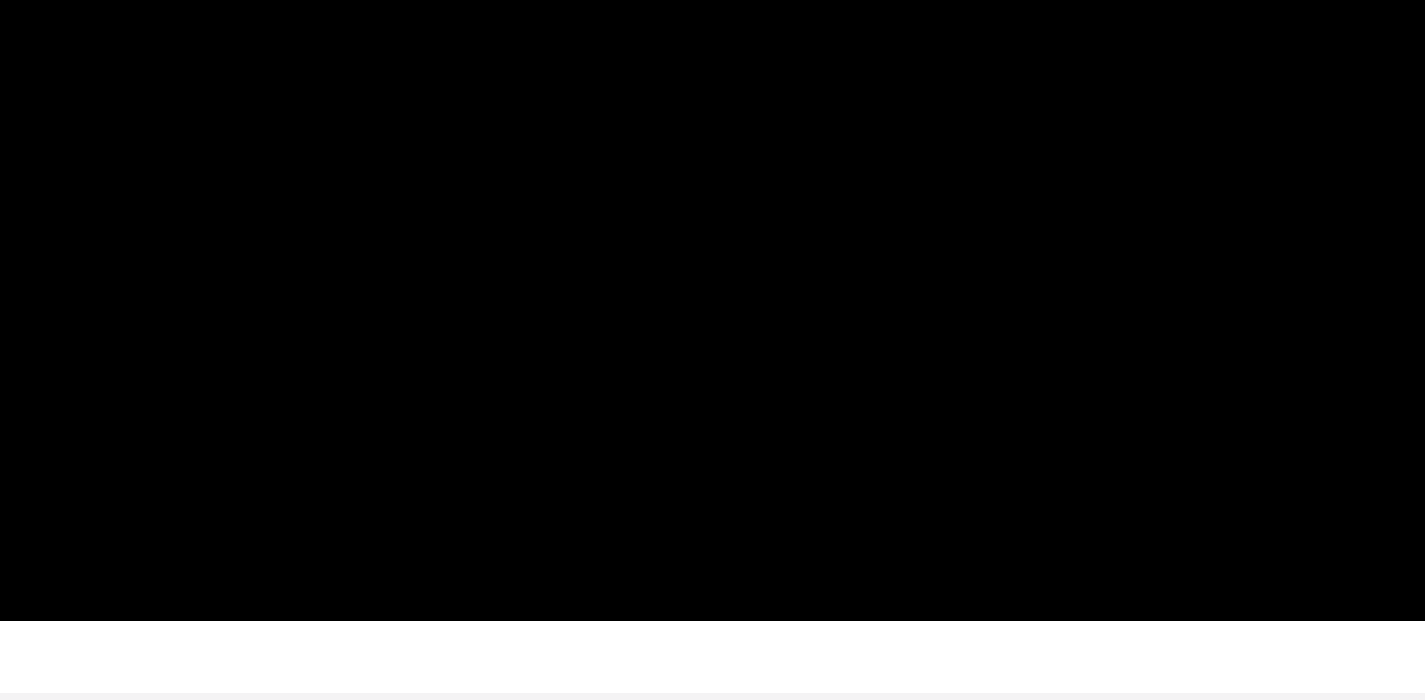 click at bounding box center (604, 523) 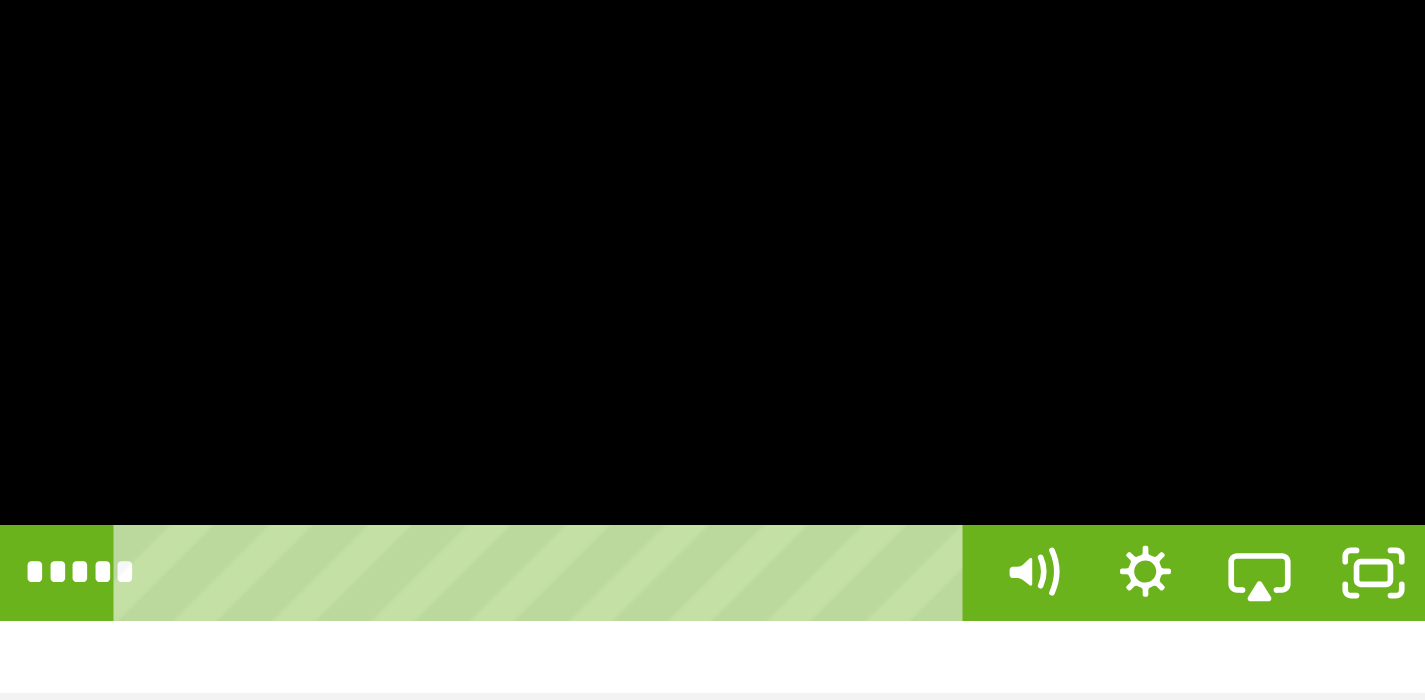 click at bounding box center (604, 523) 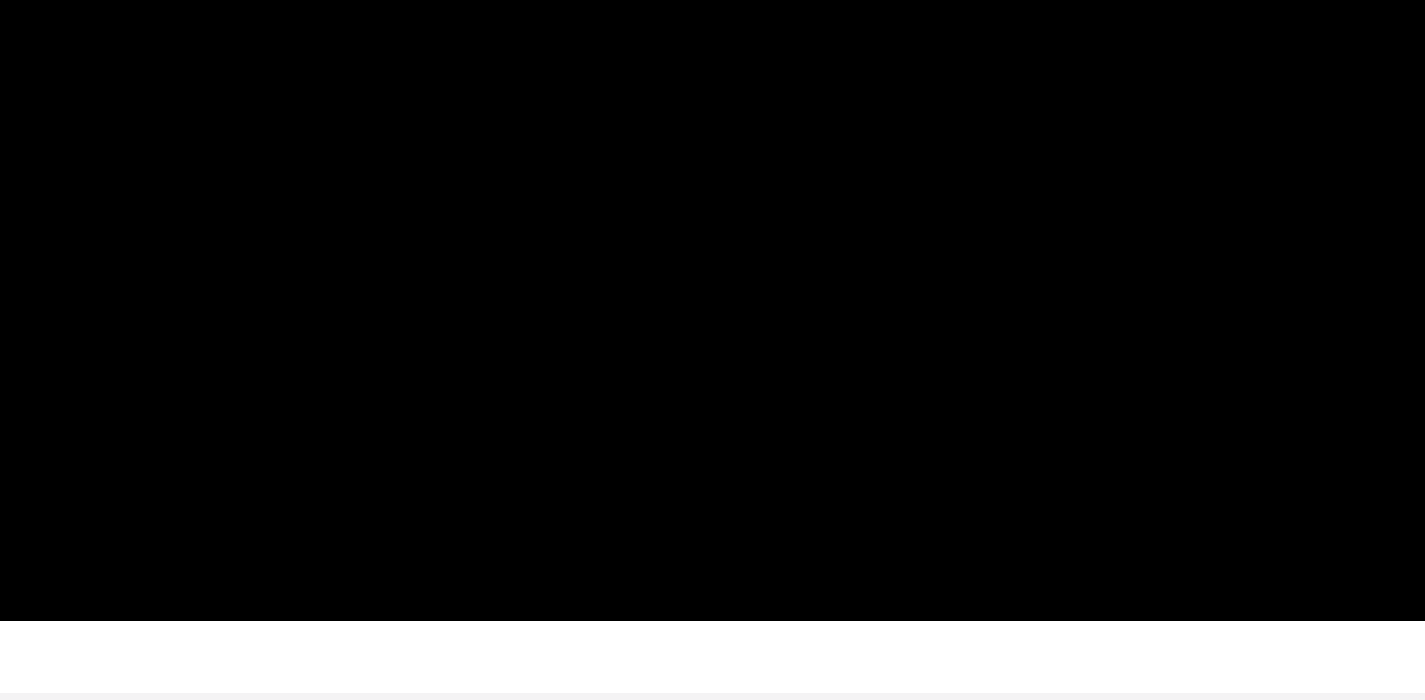 click at bounding box center (604, 523) 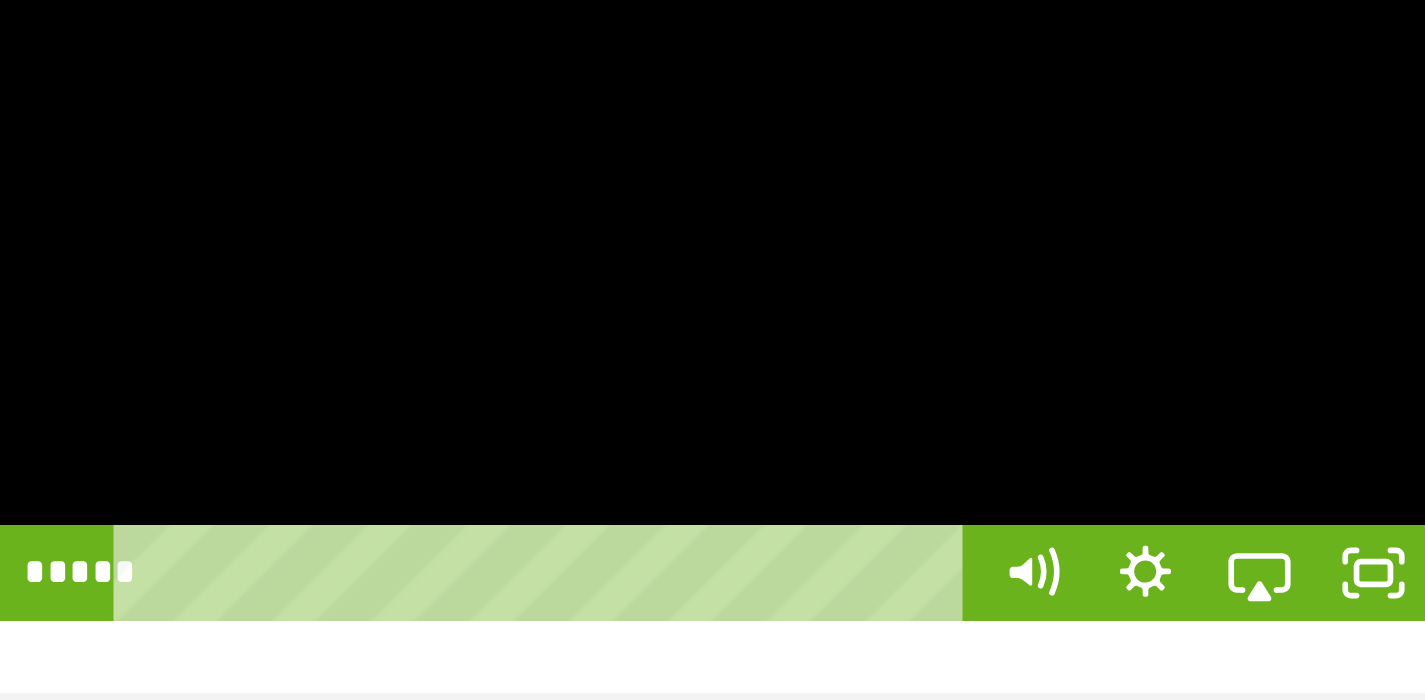 click at bounding box center [604, 523] 